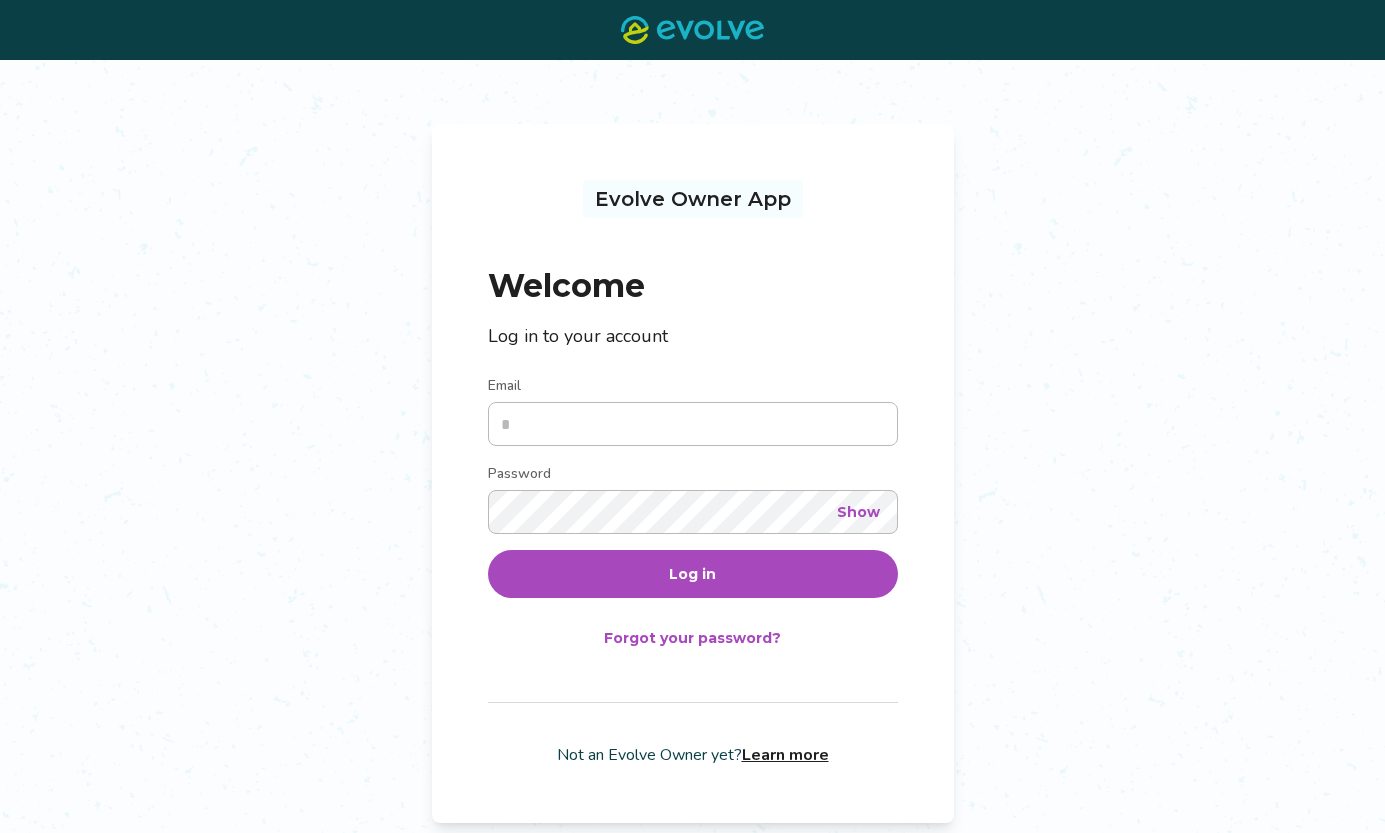 scroll, scrollTop: 0, scrollLeft: 0, axis: both 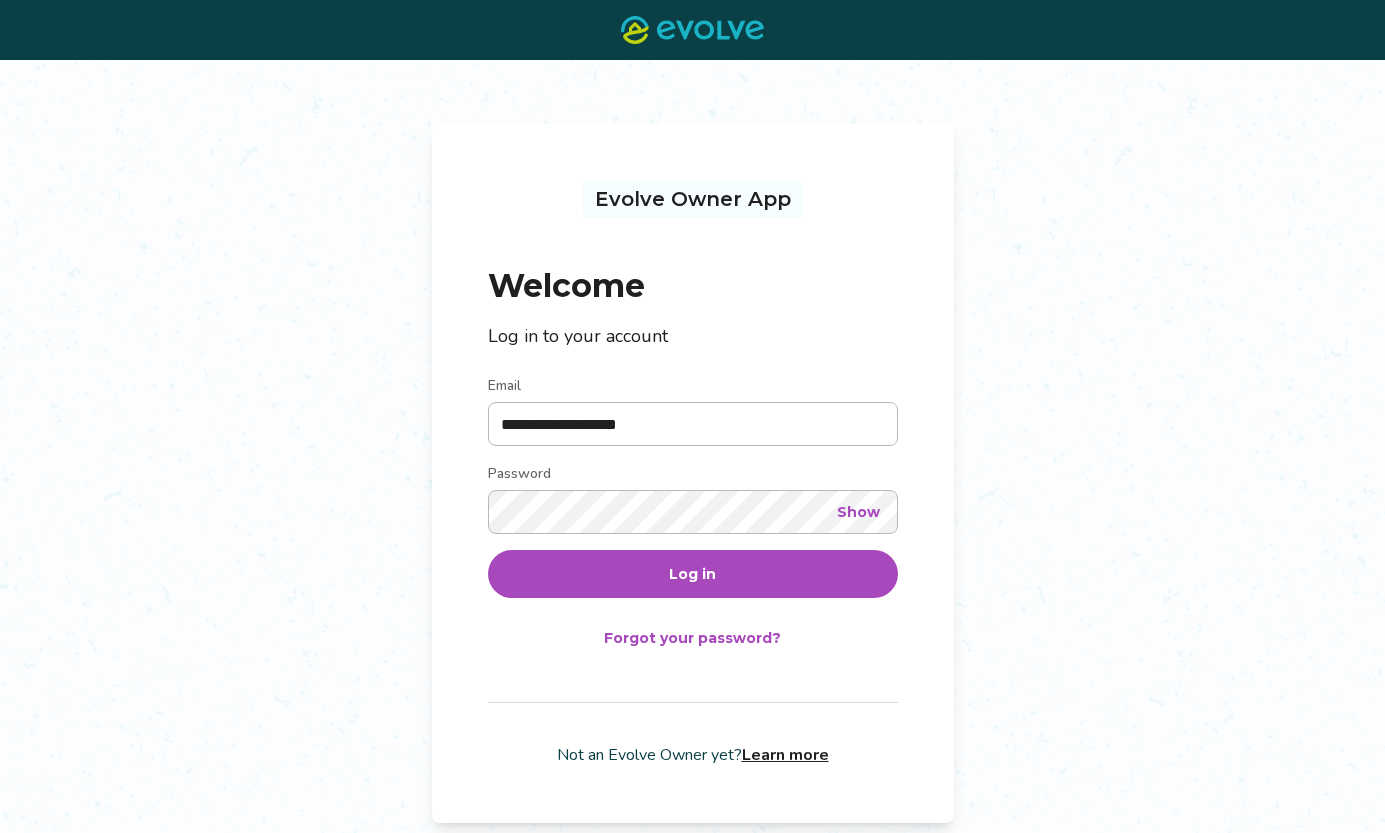 type on "**********" 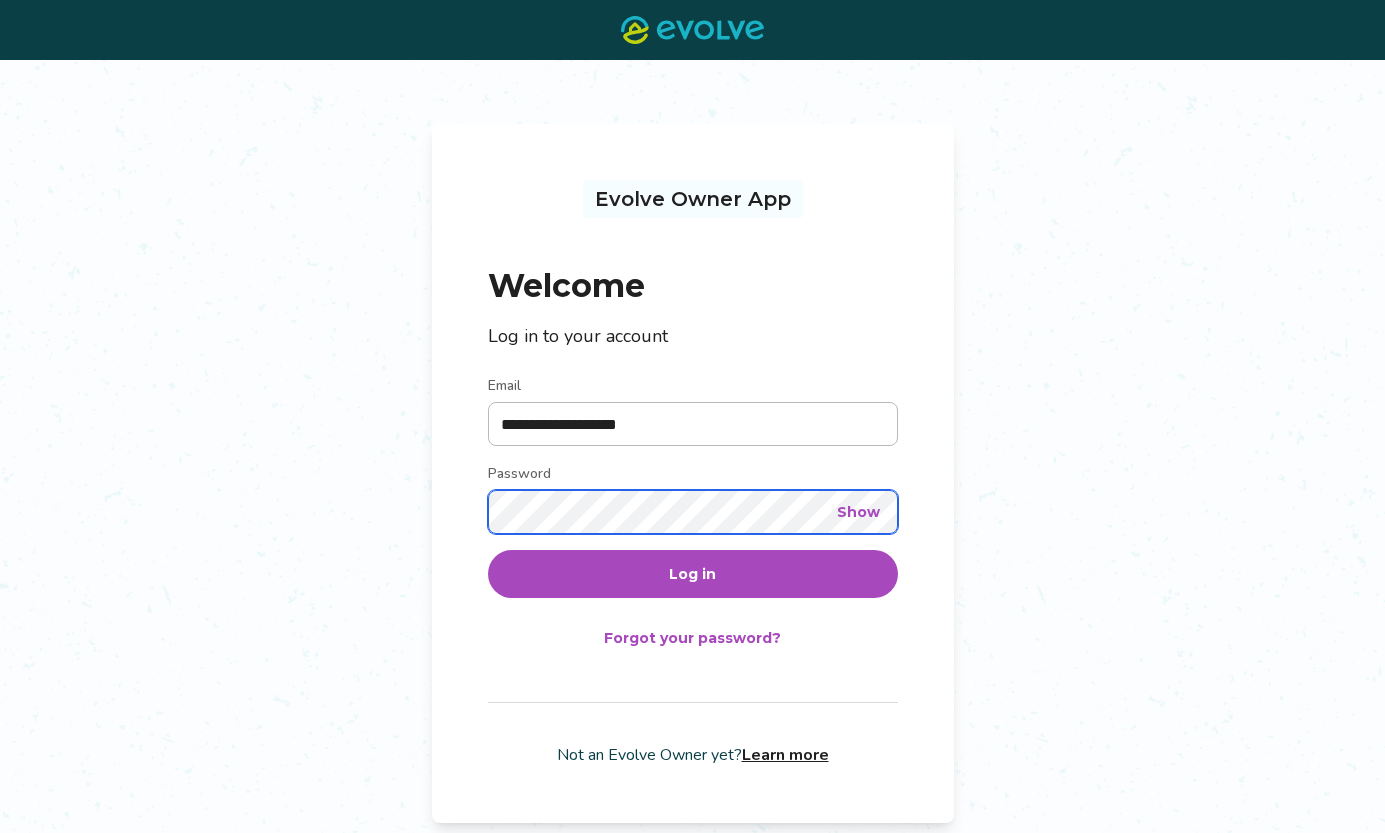click on "Log in" at bounding box center (693, 574) 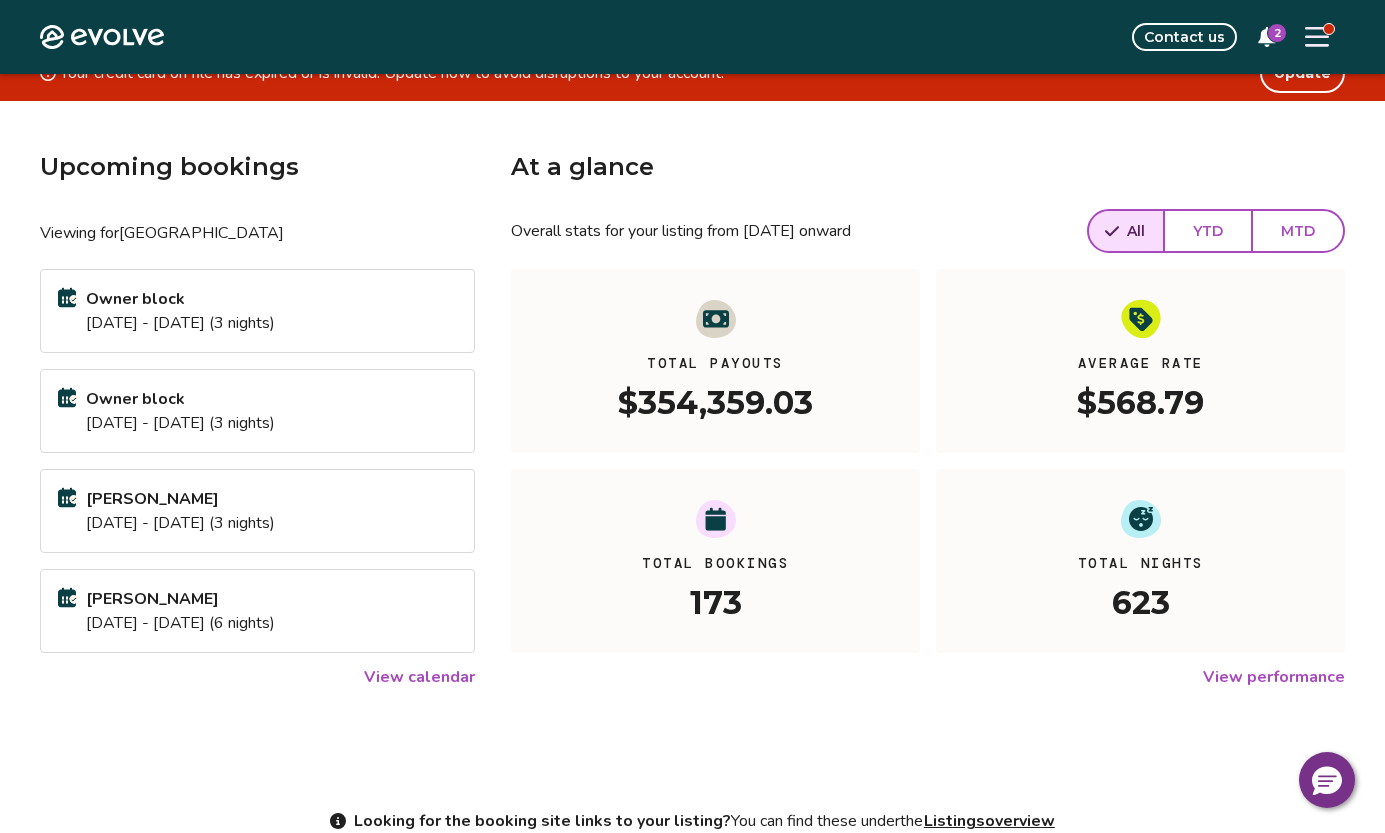 scroll, scrollTop: 0, scrollLeft: 0, axis: both 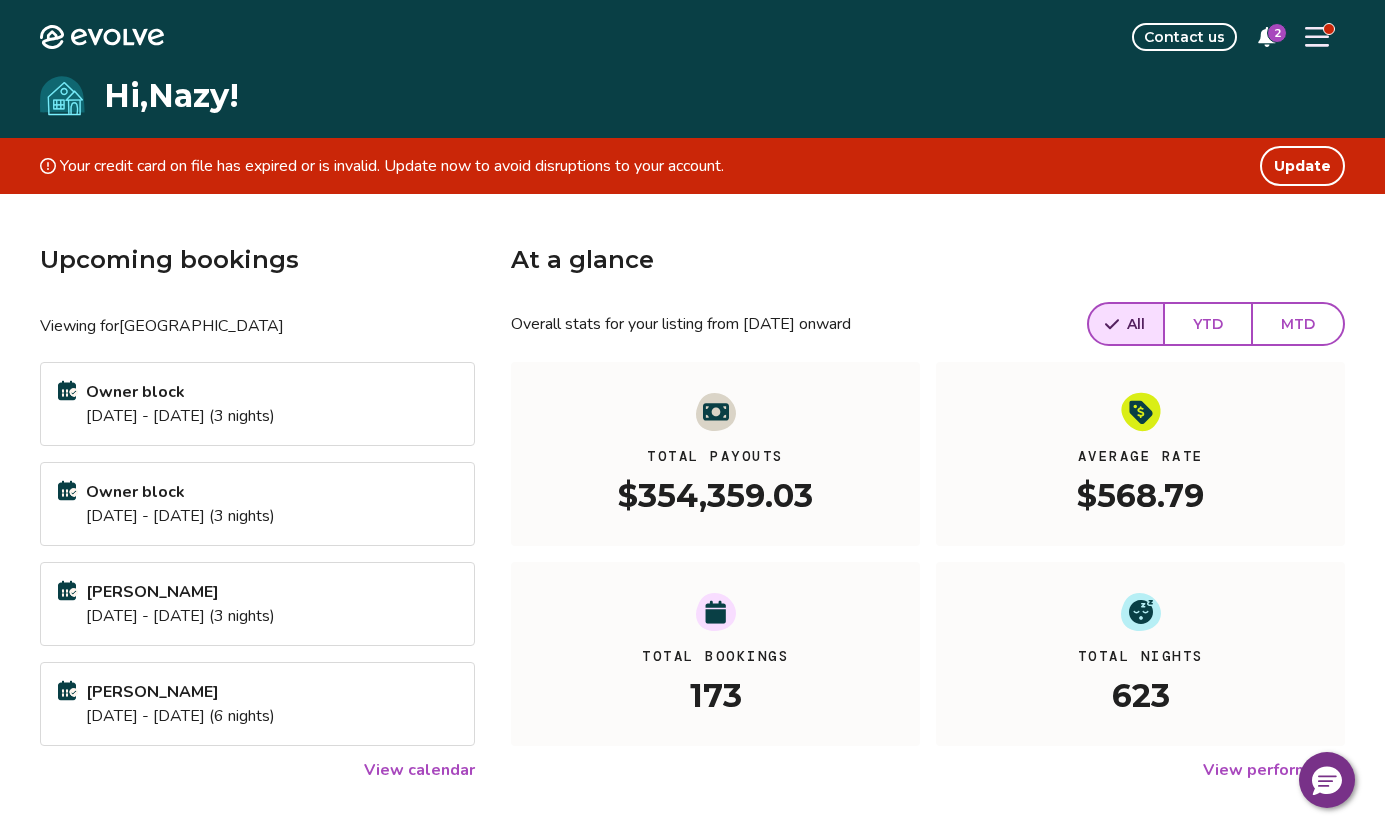 click 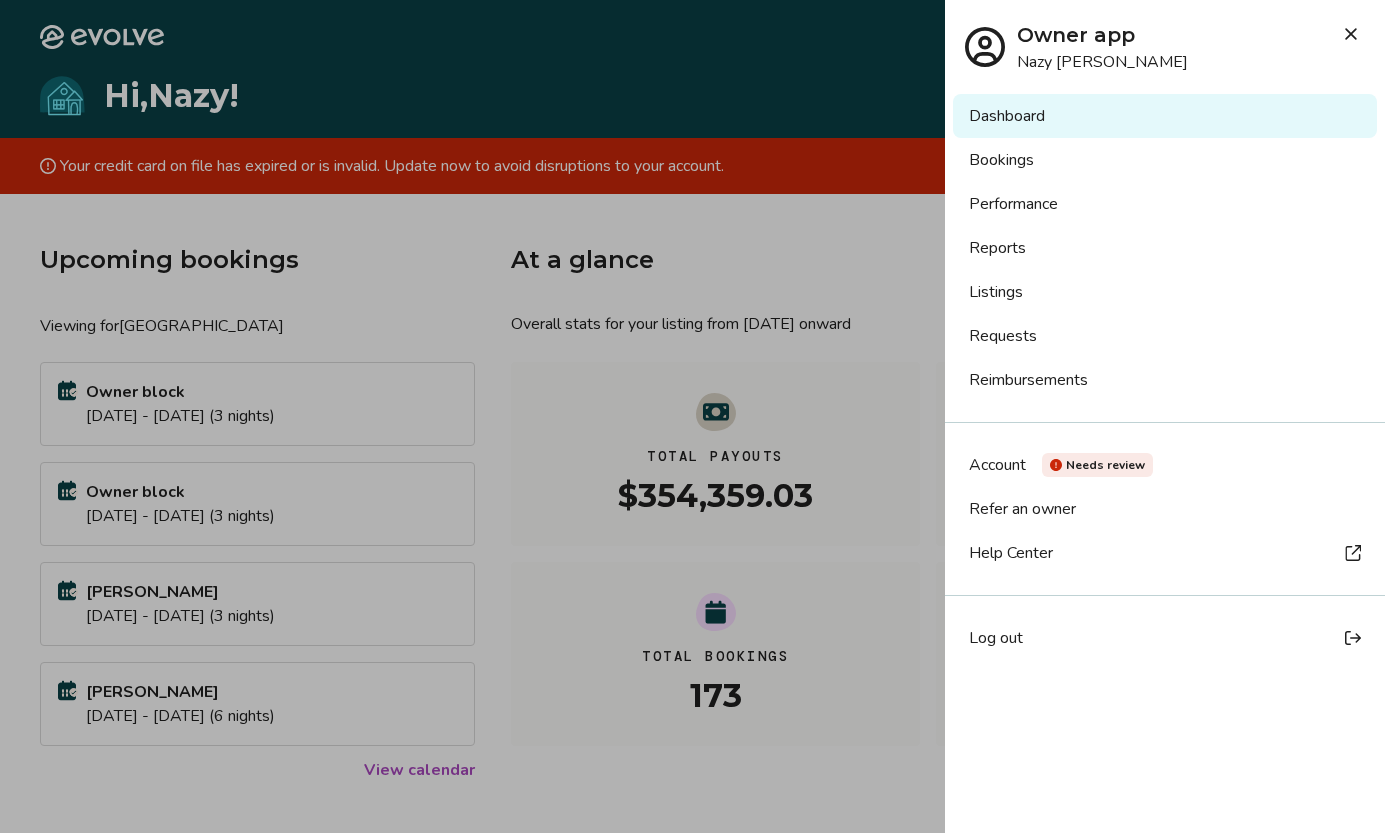 click on "Bookings" at bounding box center [1165, 160] 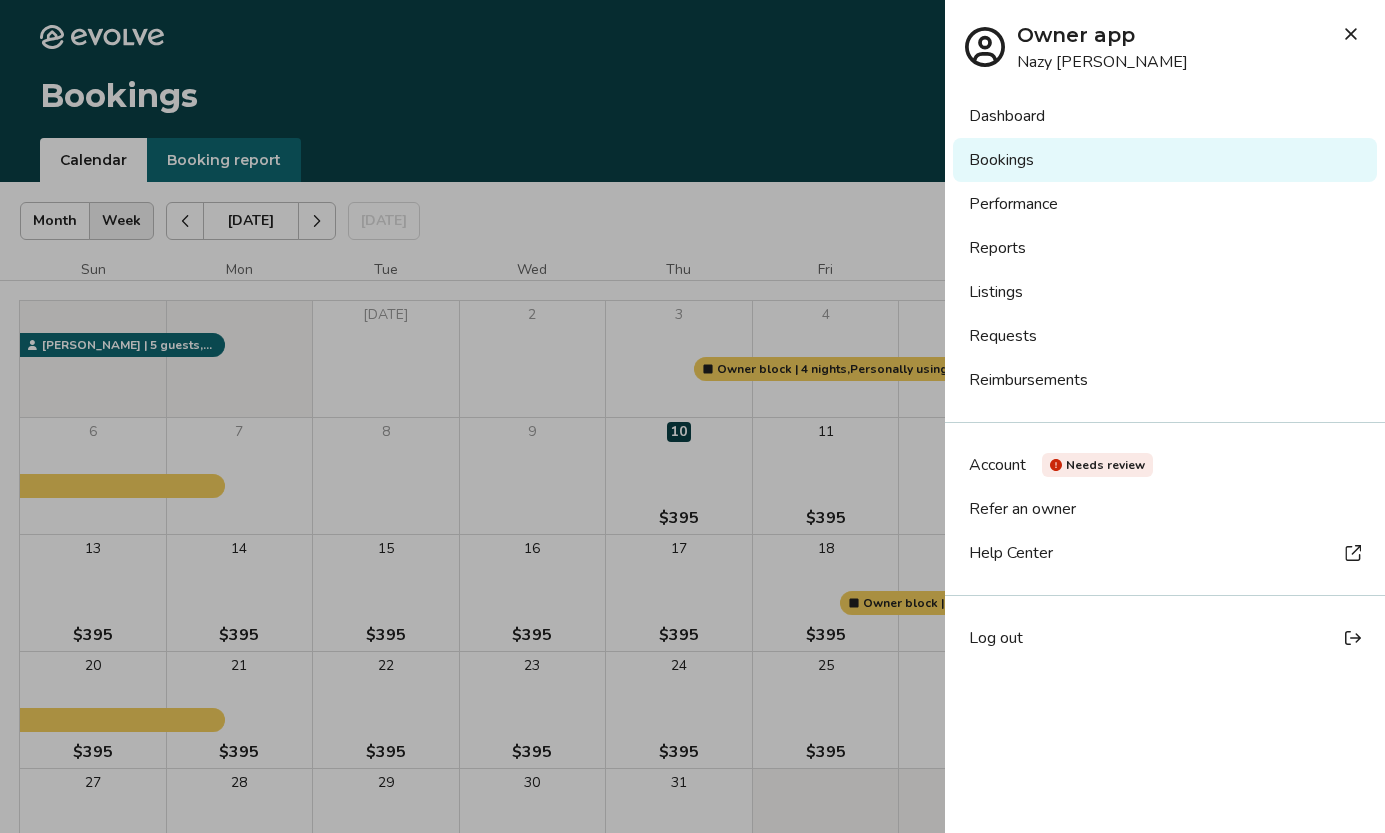 scroll, scrollTop: 0, scrollLeft: 0, axis: both 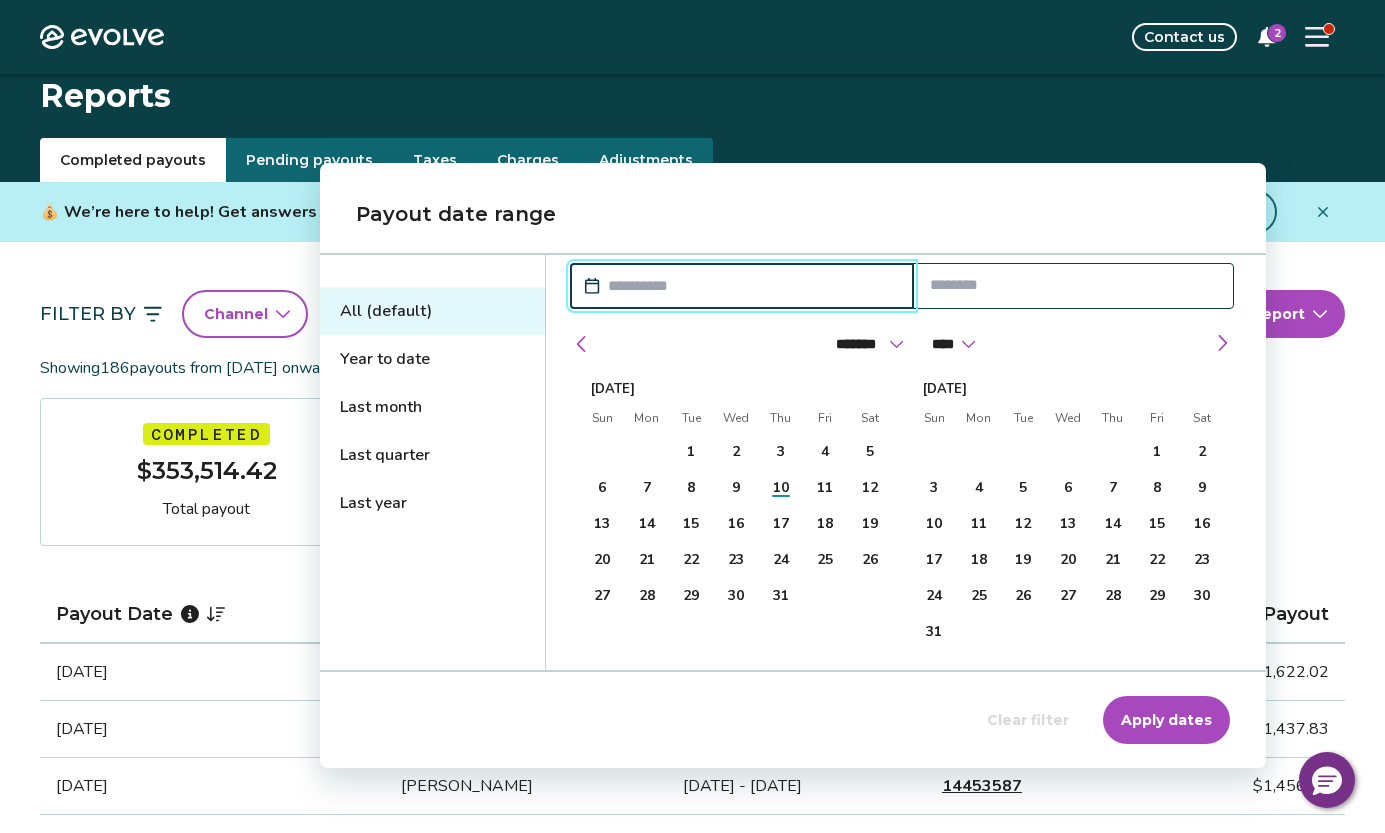 select on "*" 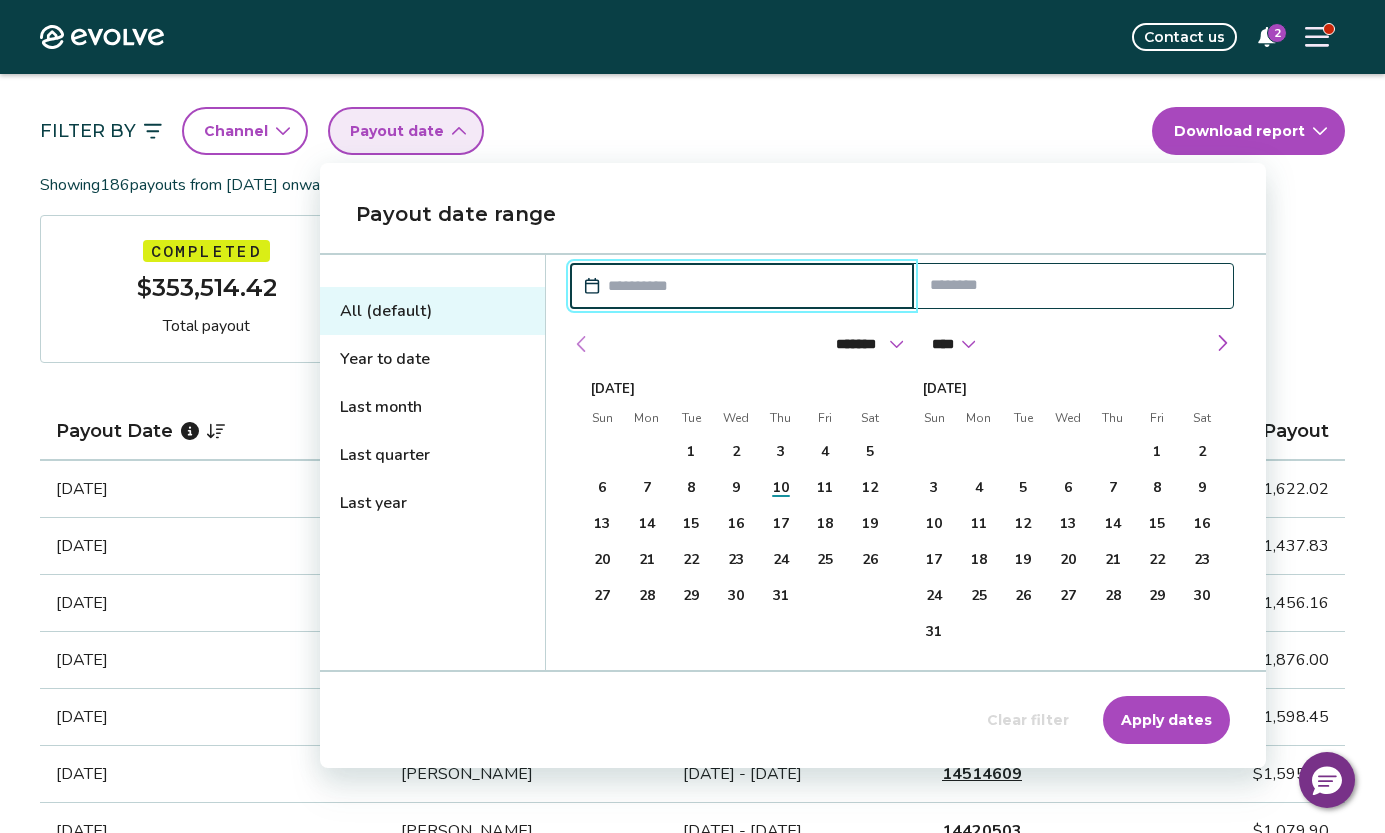 click at bounding box center (582, 344) 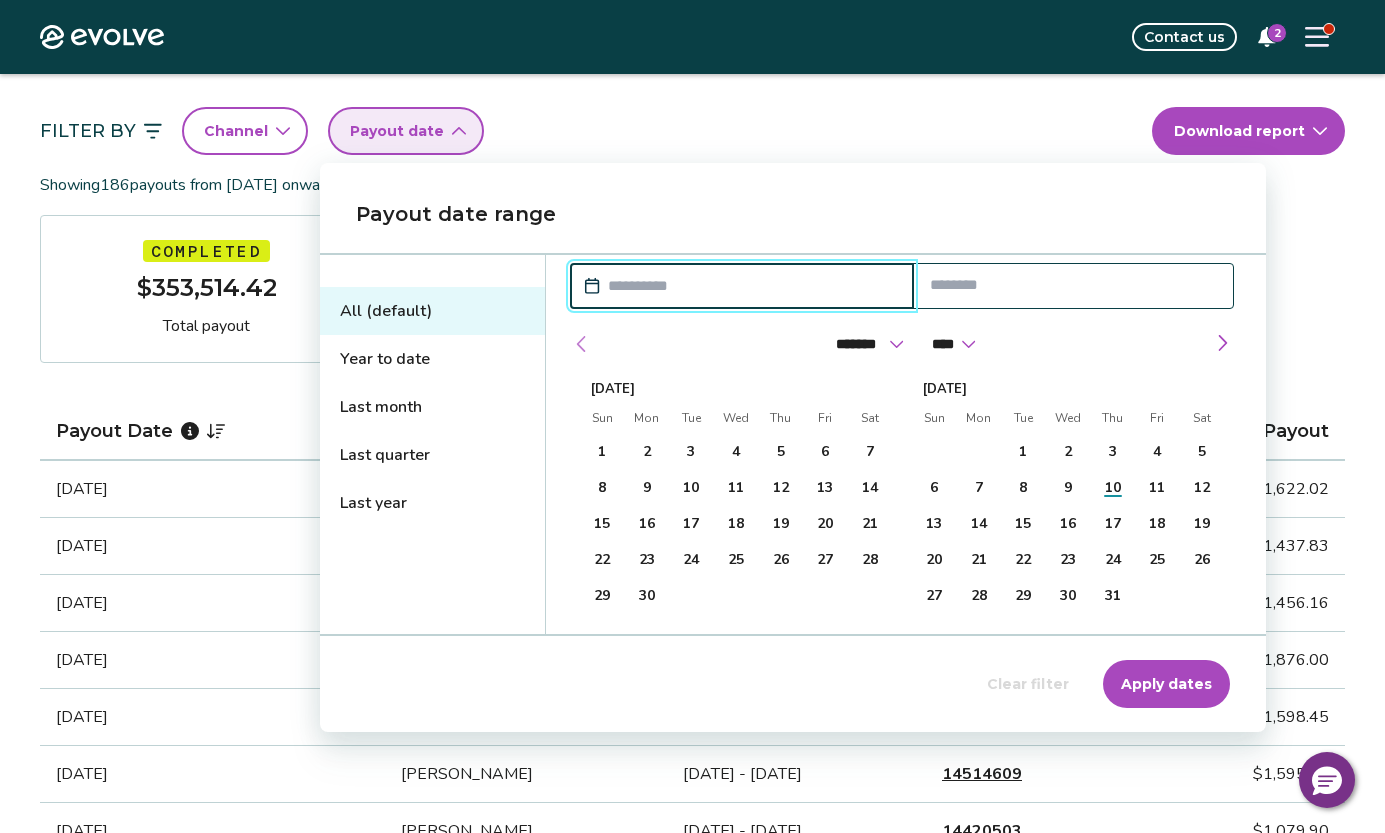click at bounding box center [582, 344] 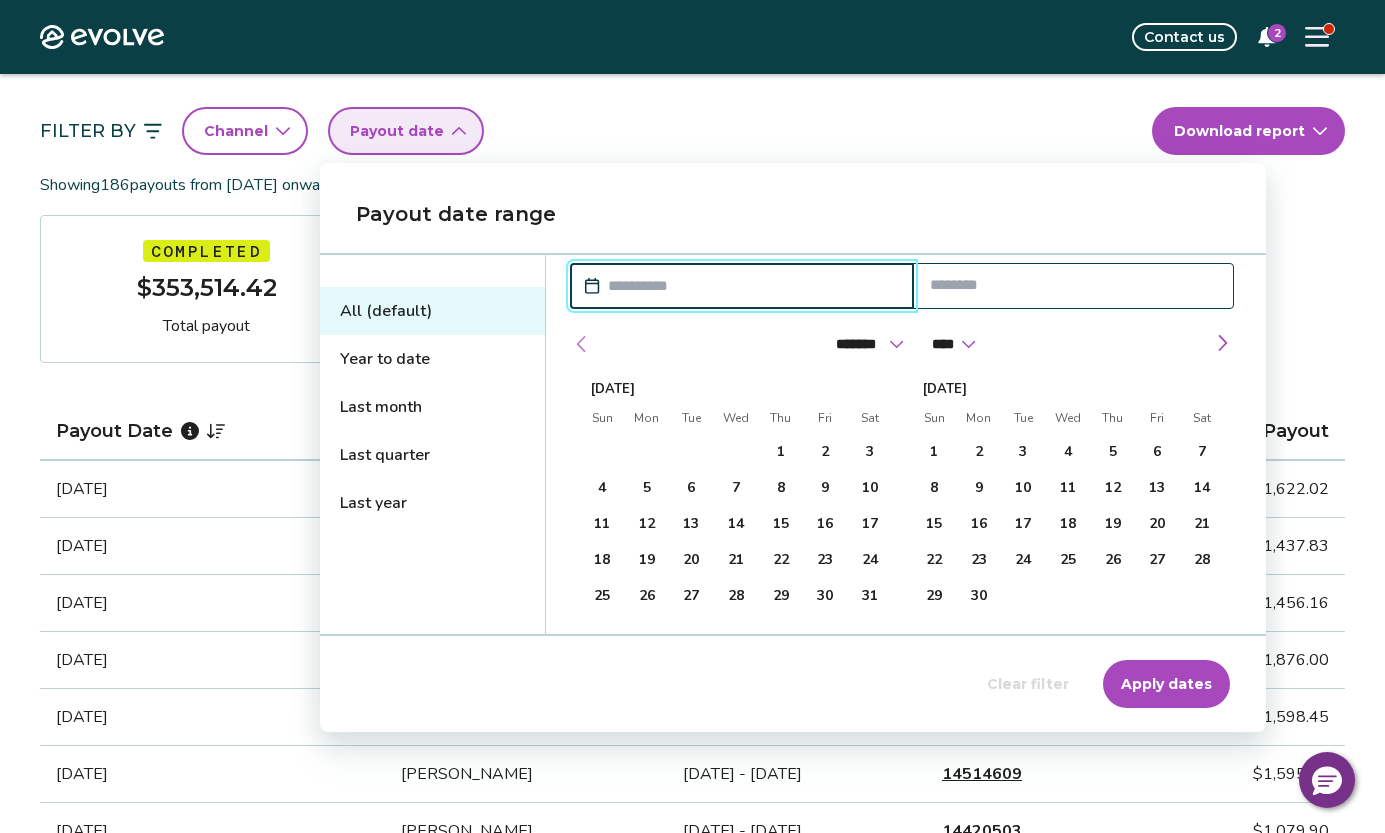 click at bounding box center (582, 344) 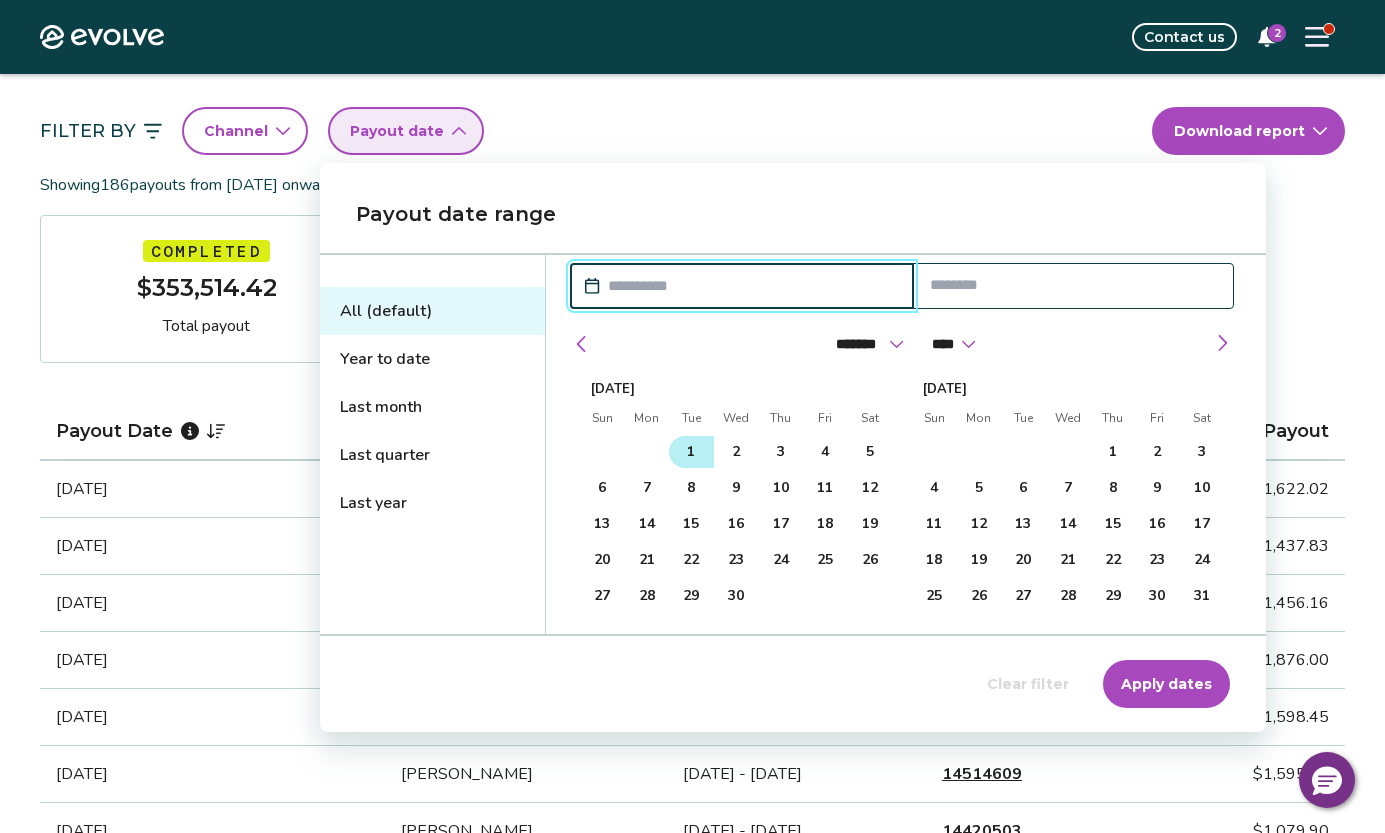 click on "1" at bounding box center [691, 452] 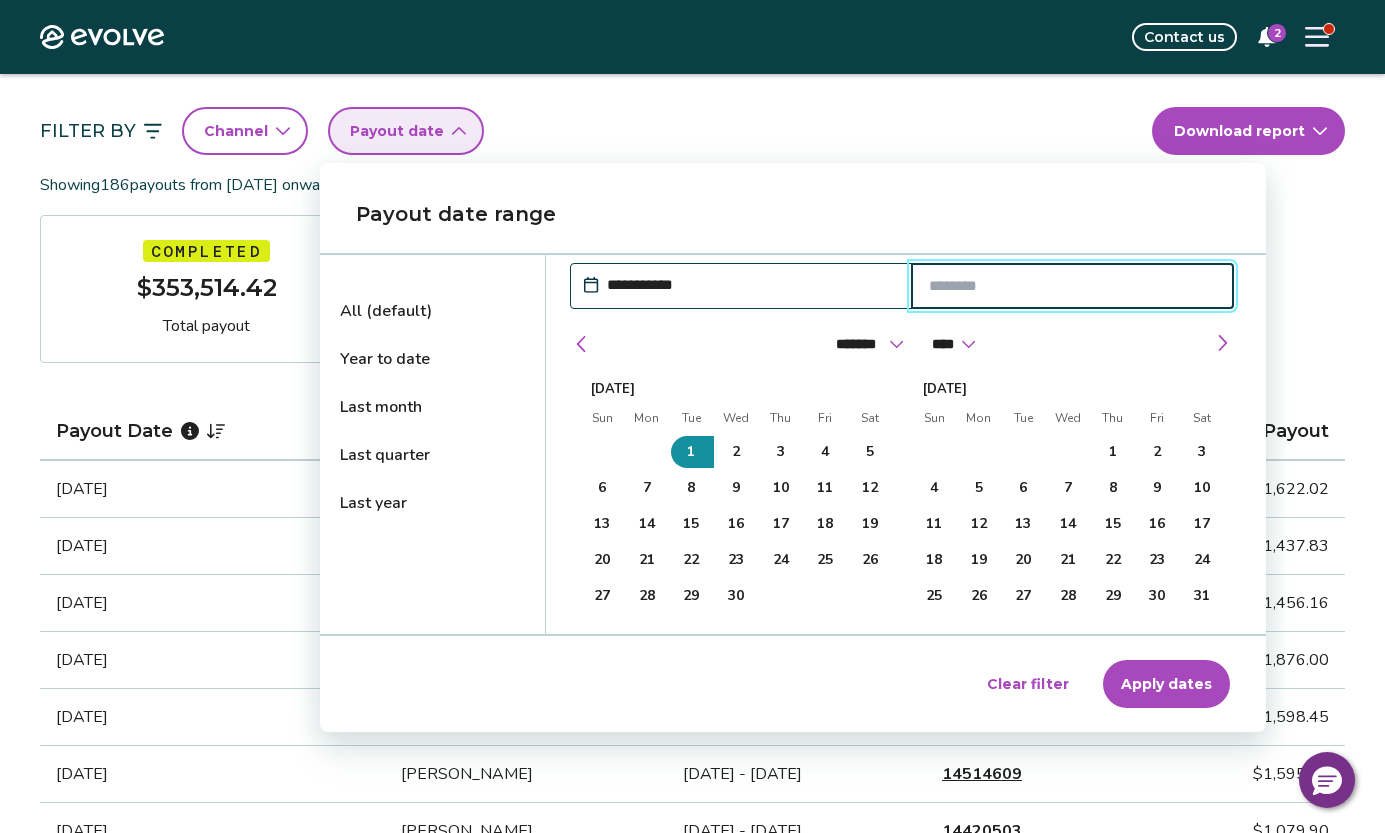 type on "**********" 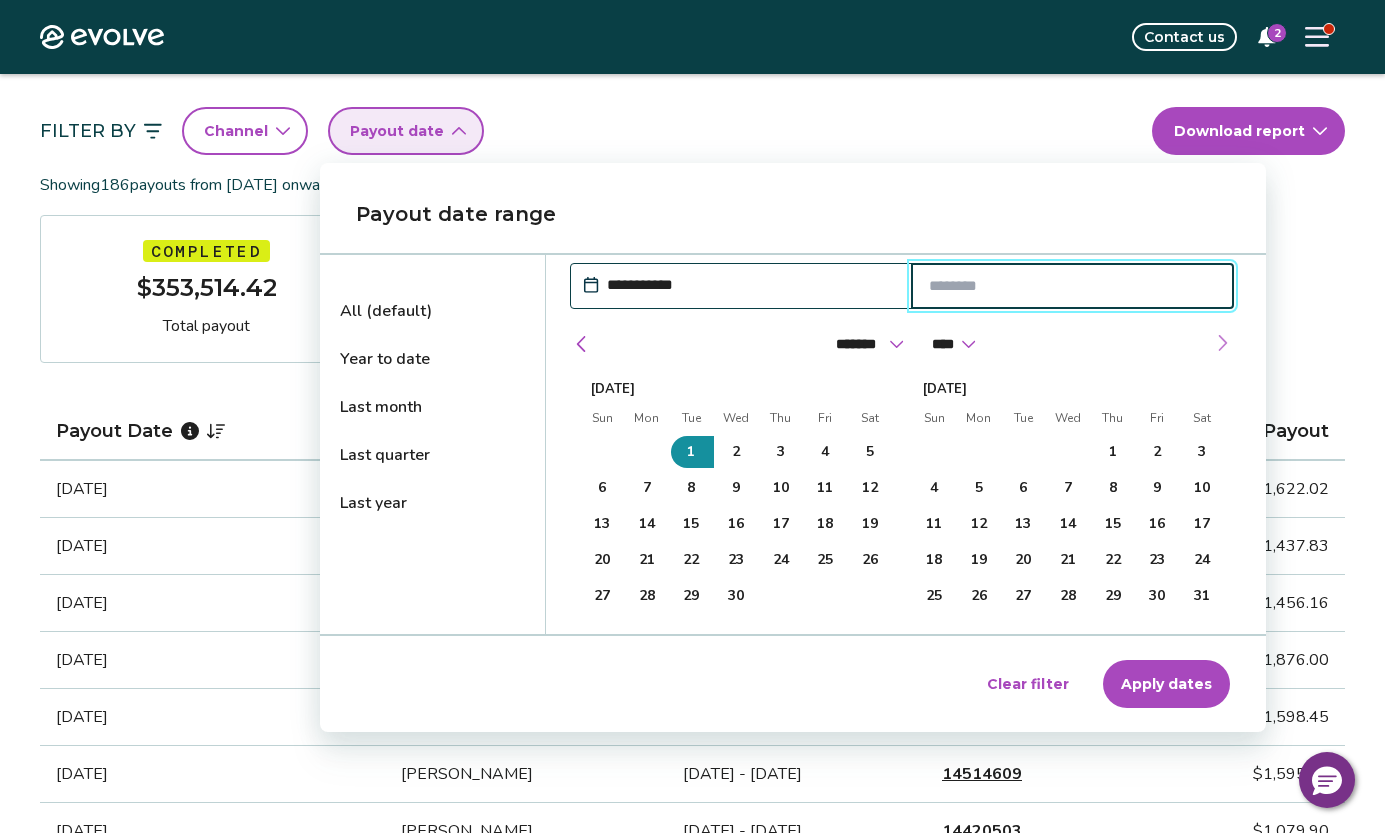 click at bounding box center [1222, 343] 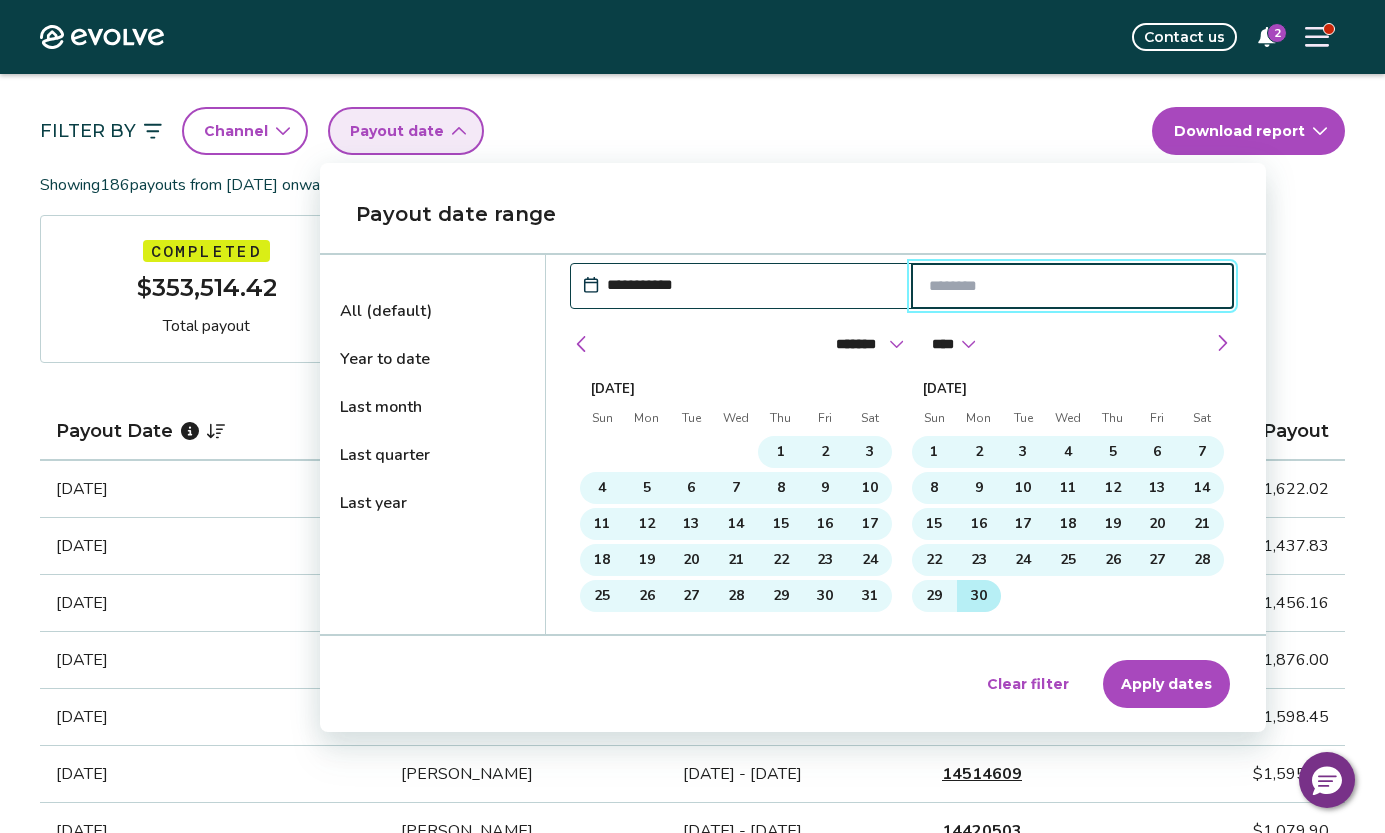click on "30" at bounding box center [979, 596] 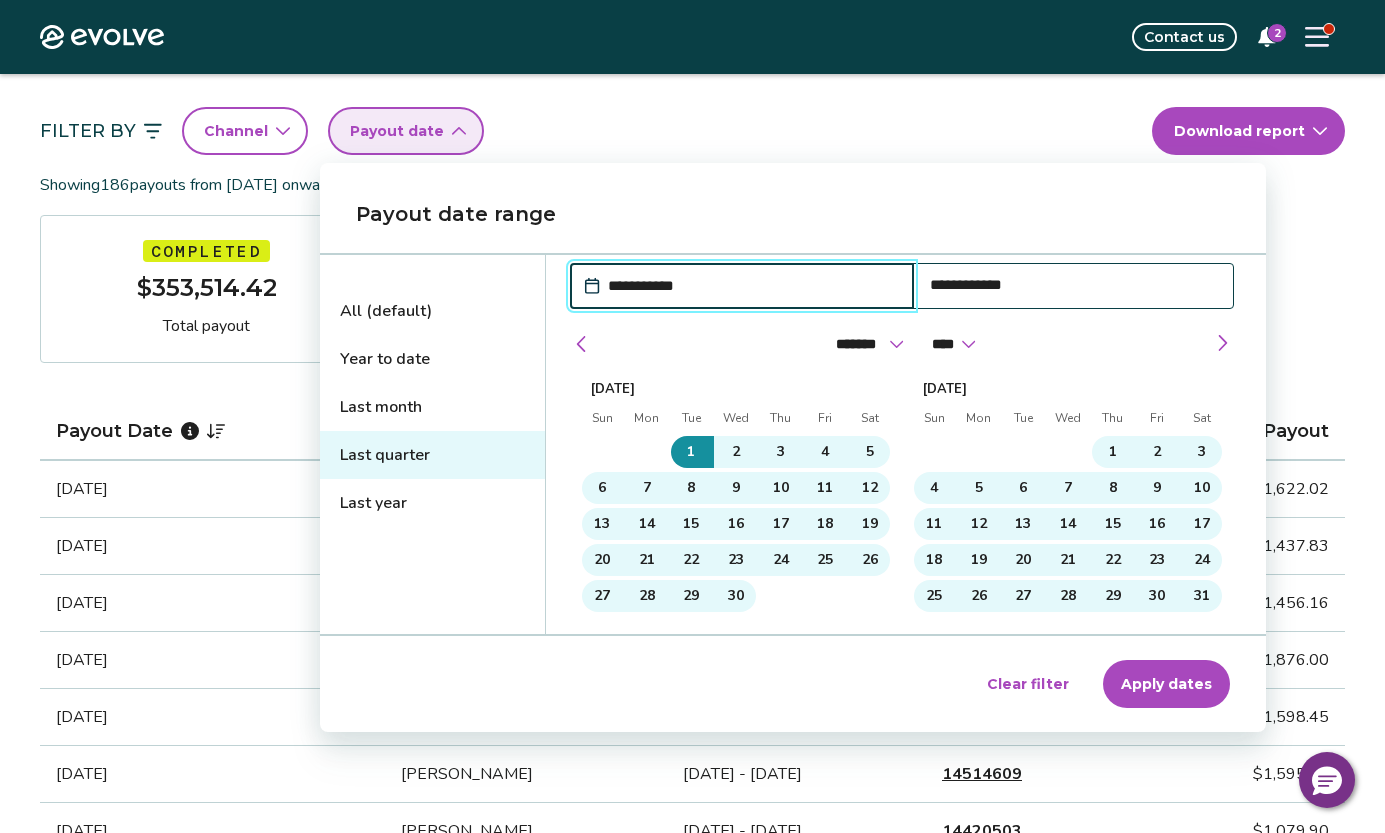 click on "Apply dates" at bounding box center (1166, 684) 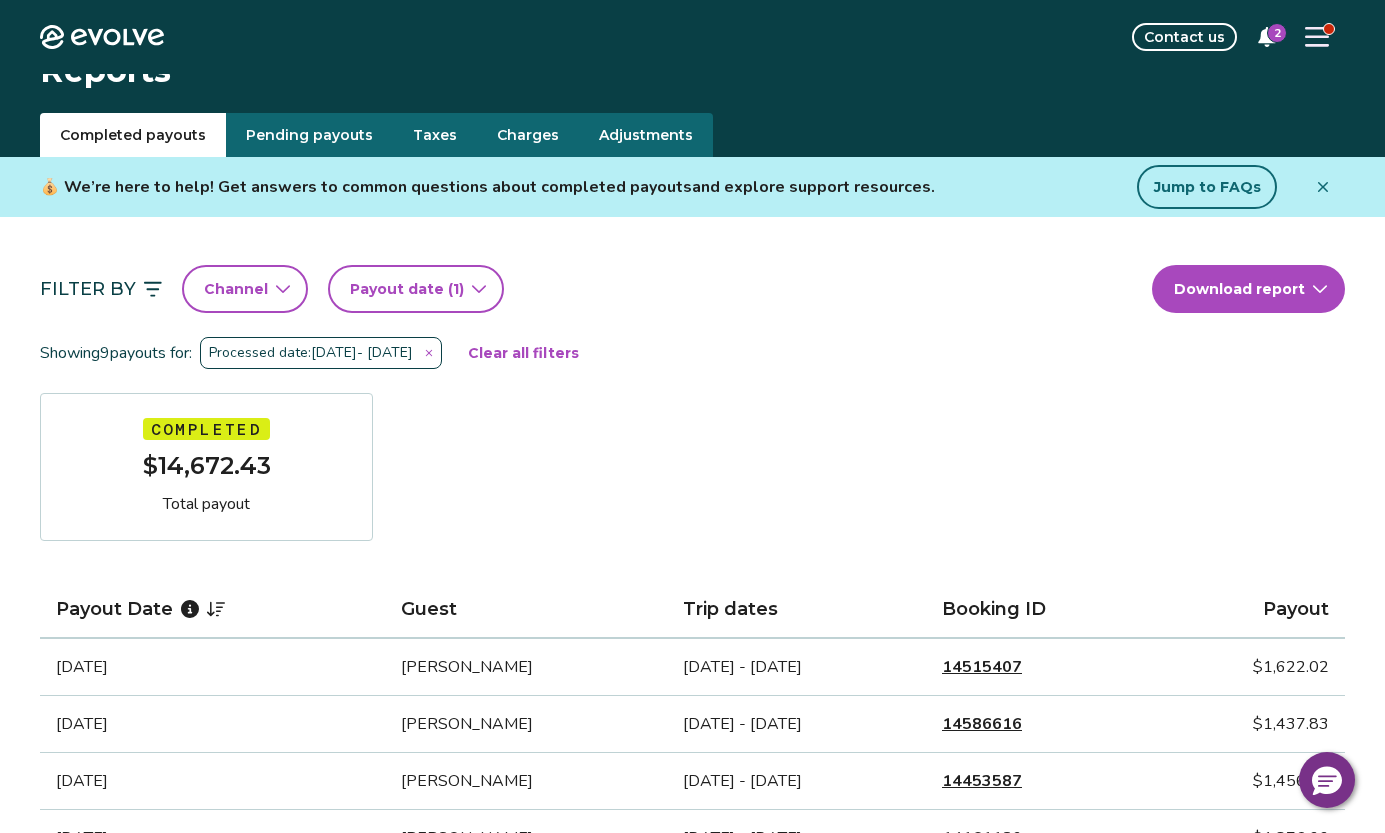 scroll, scrollTop: 0, scrollLeft: 0, axis: both 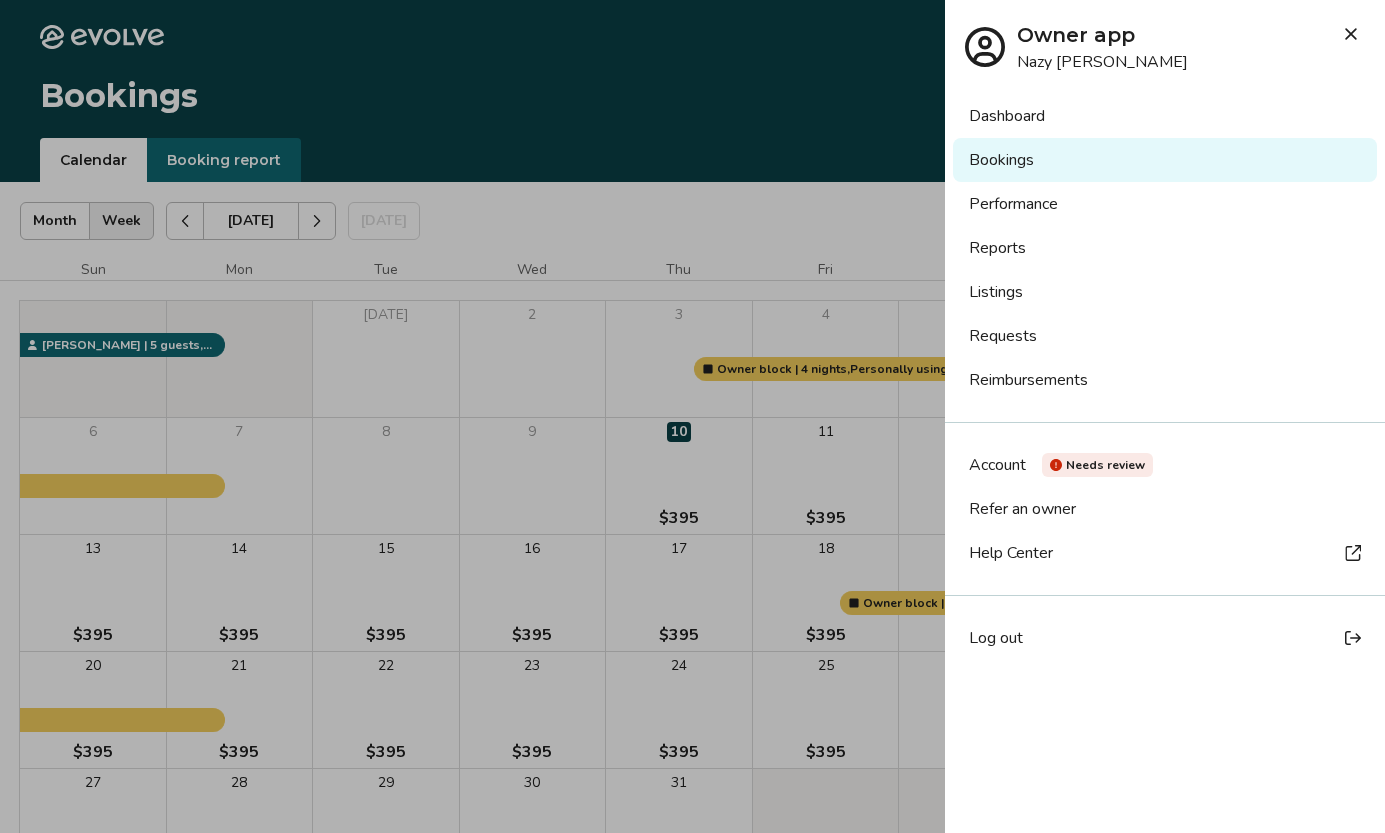 click on "Reports" at bounding box center (1165, 248) 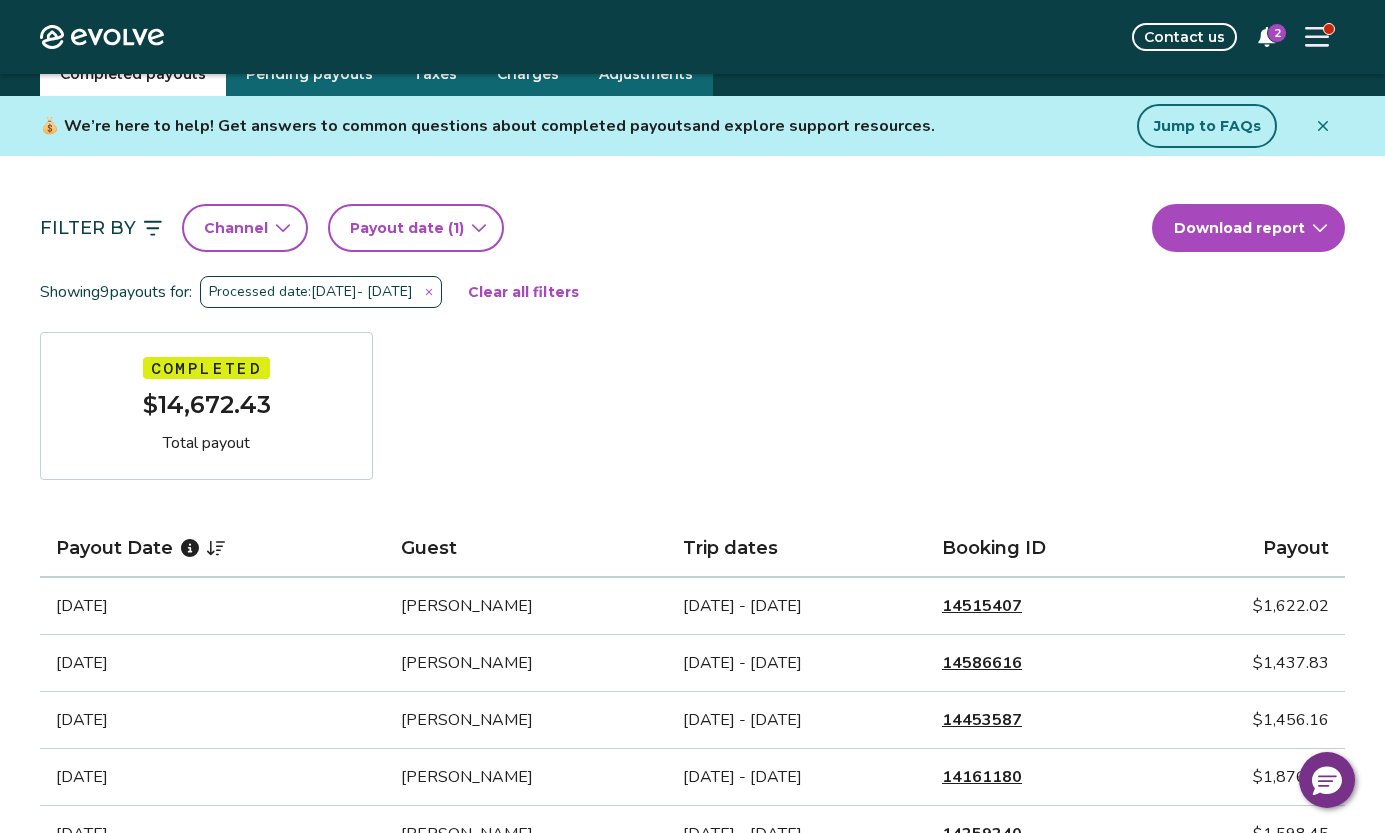 scroll, scrollTop: 87, scrollLeft: 0, axis: vertical 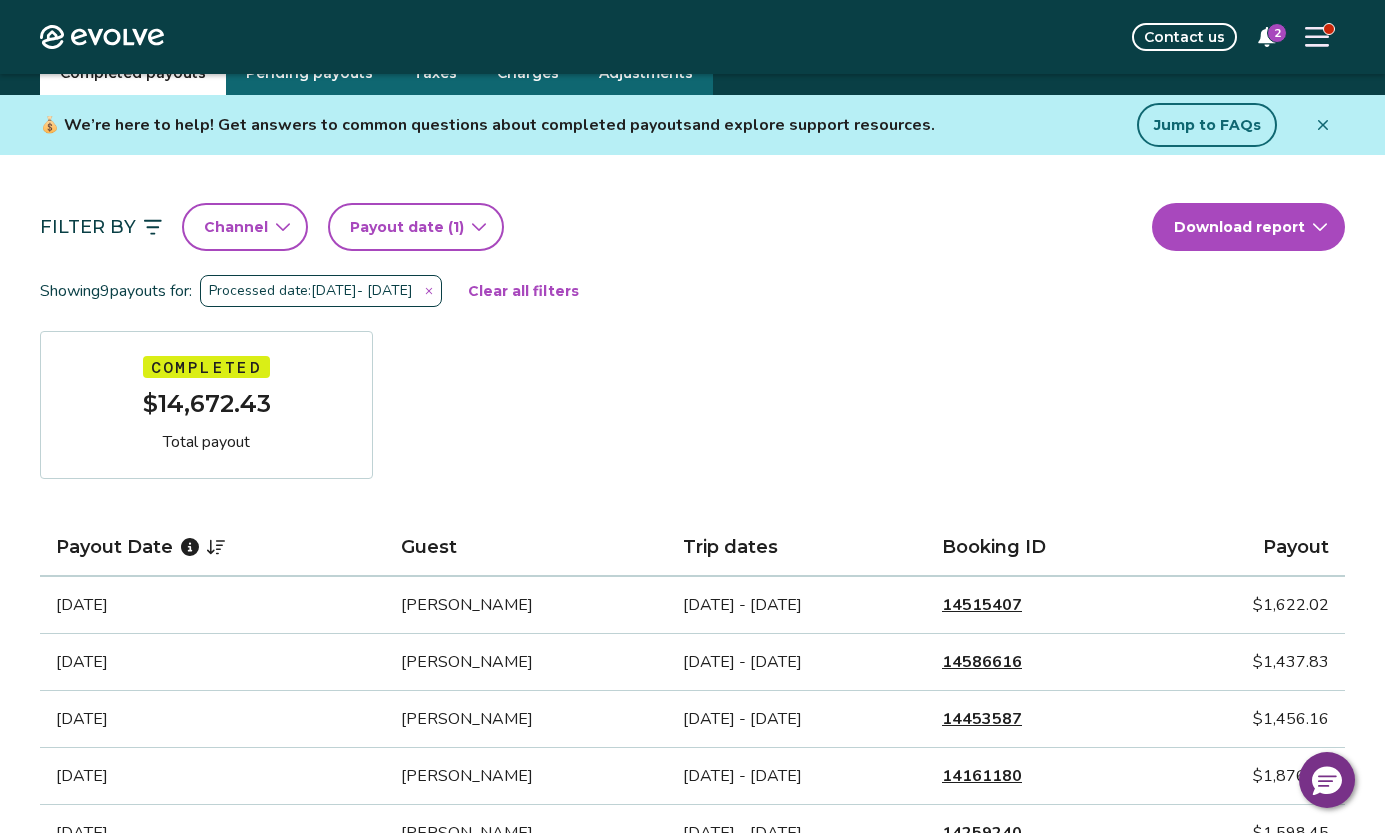click 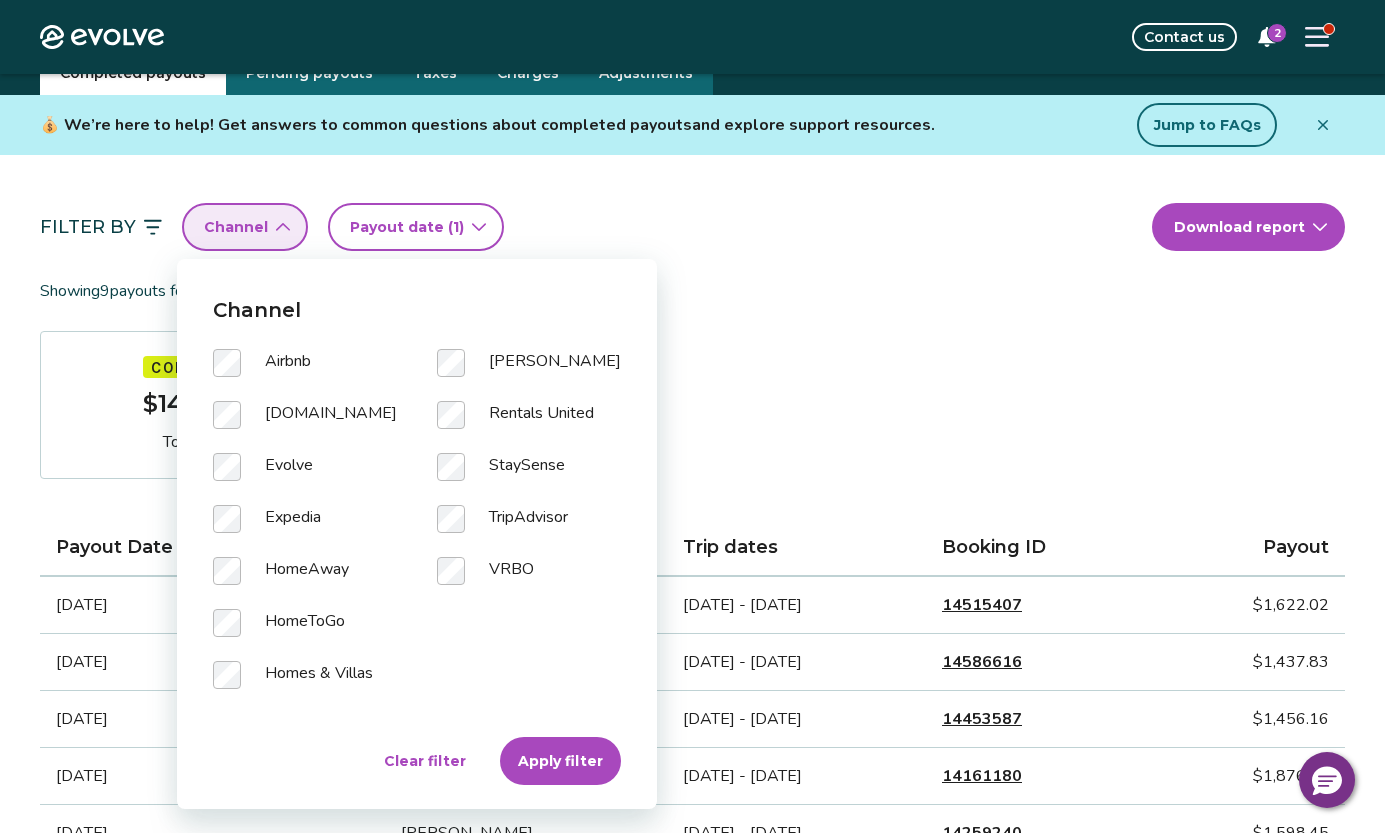 click on "Apply filter" at bounding box center (560, 761) 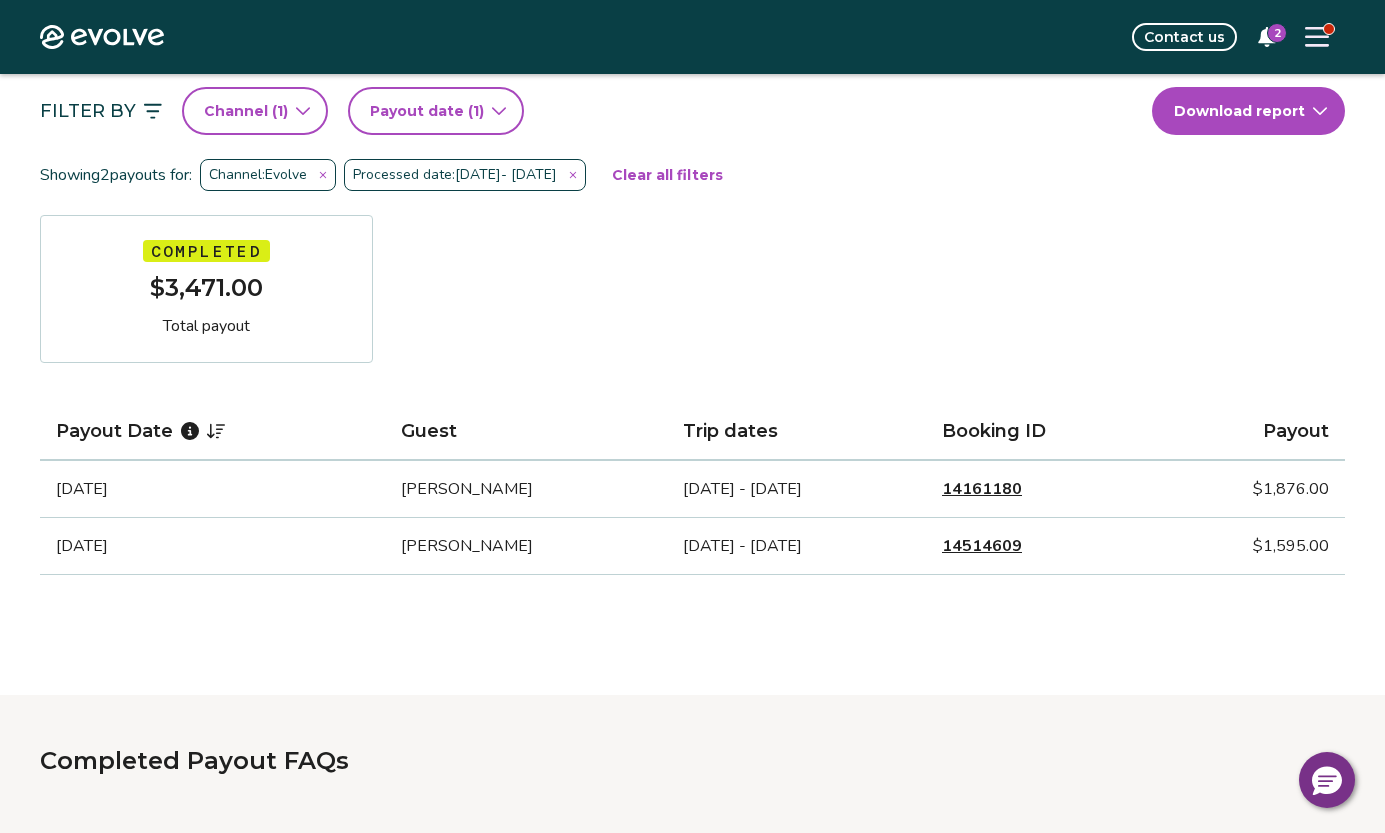 scroll, scrollTop: 202, scrollLeft: 0, axis: vertical 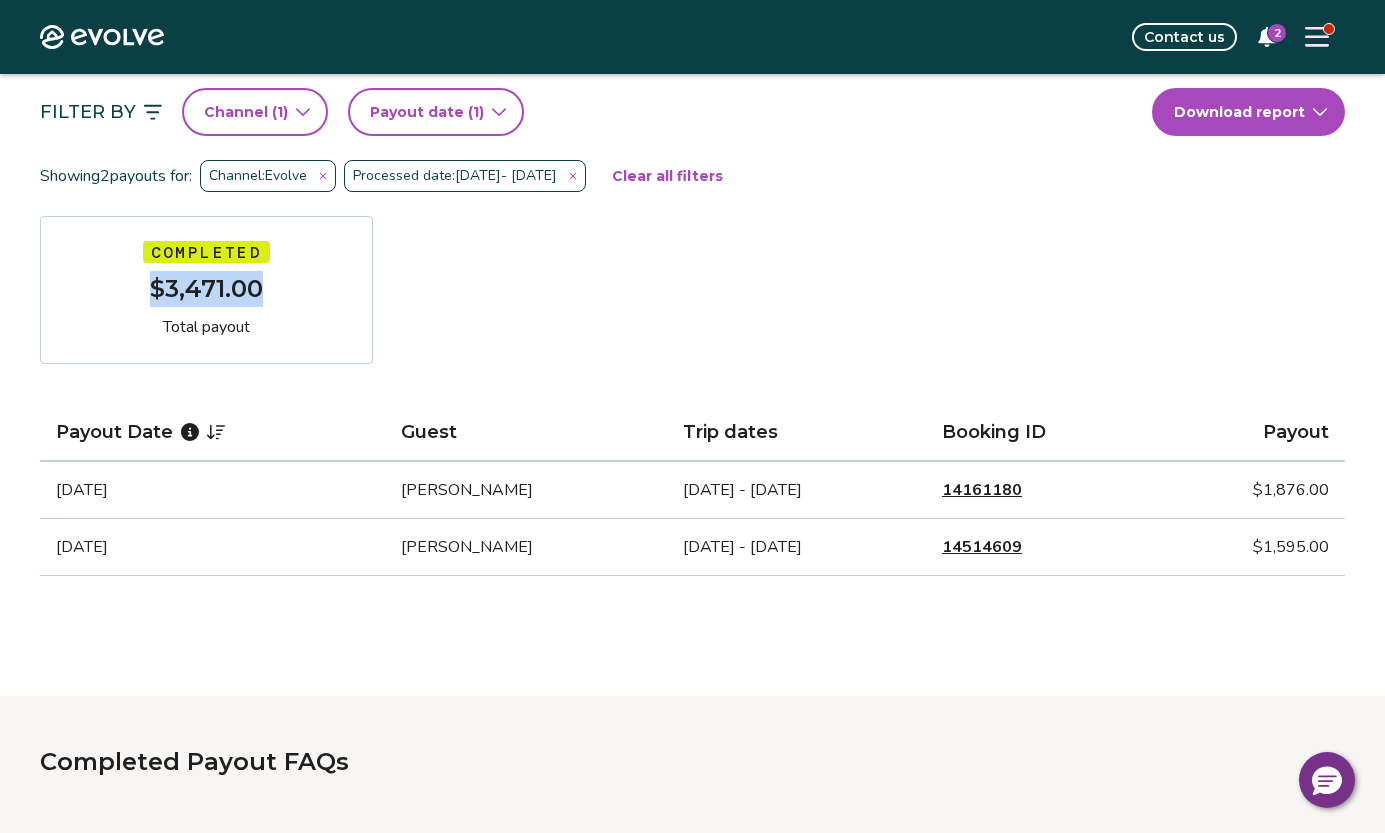 drag, startPoint x: 264, startPoint y: 293, endPoint x: 260, endPoint y: 281, distance: 12.649111 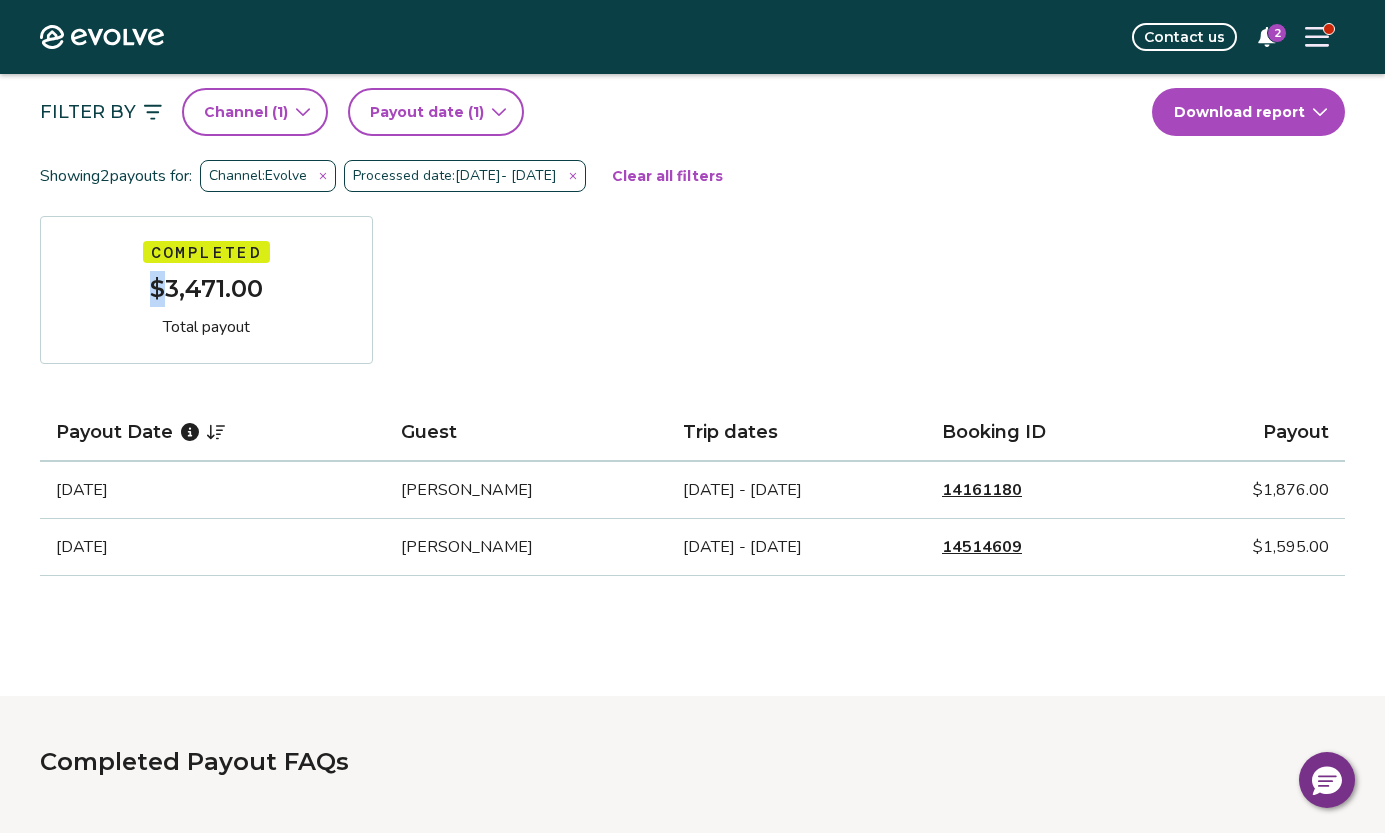 drag, startPoint x: 166, startPoint y: 291, endPoint x: 290, endPoint y: 288, distance: 124.036285 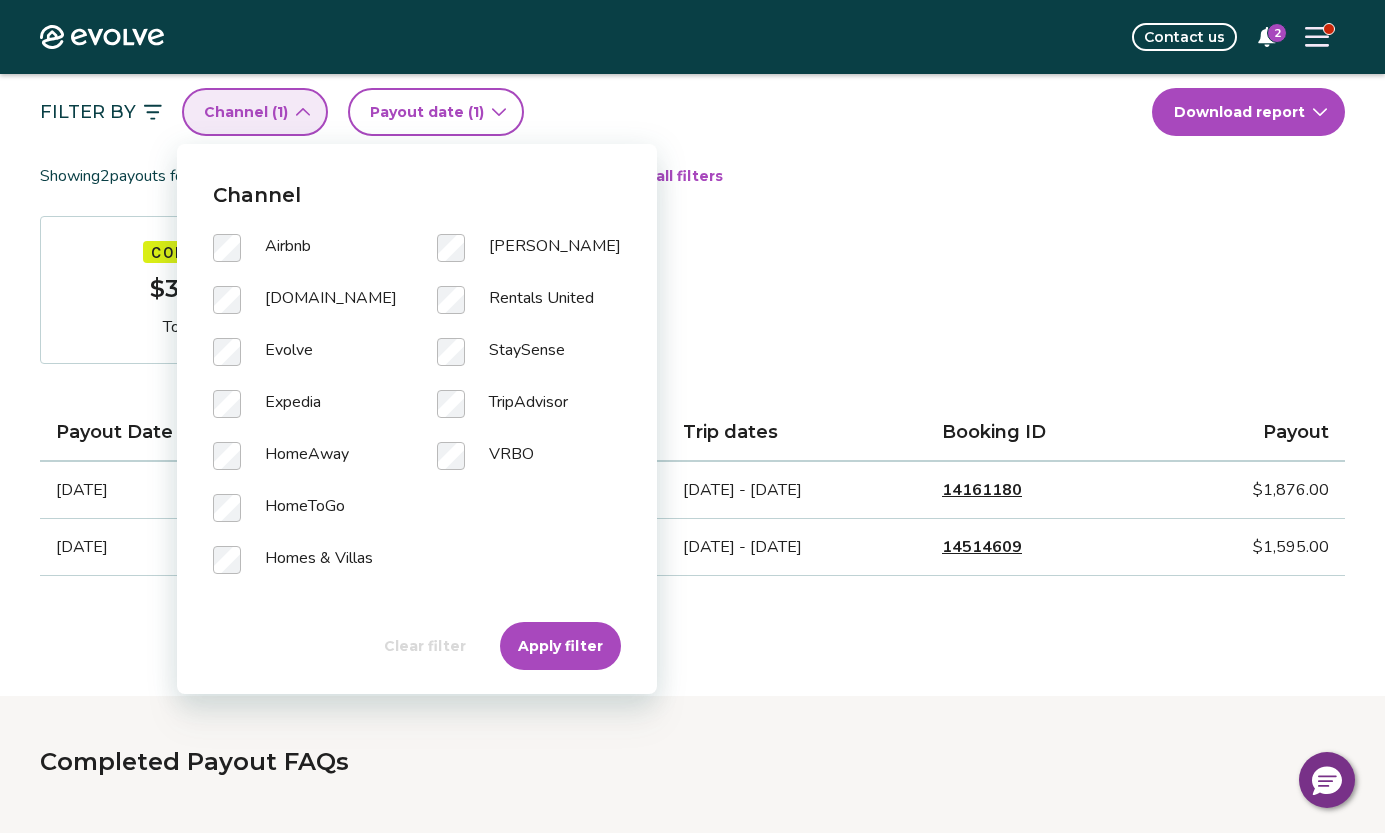 click at bounding box center [239, 248] 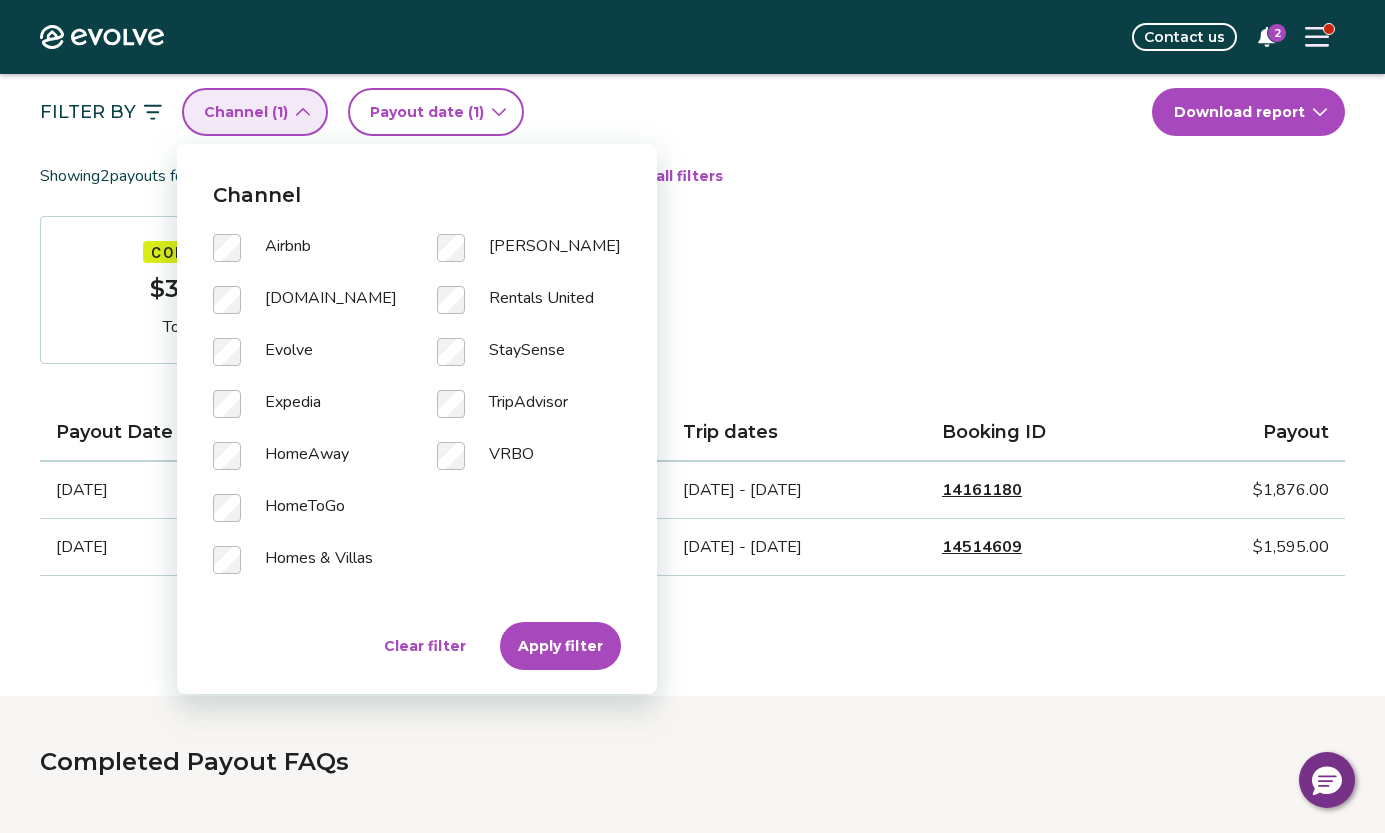 click on "Apply filter" at bounding box center [560, 646] 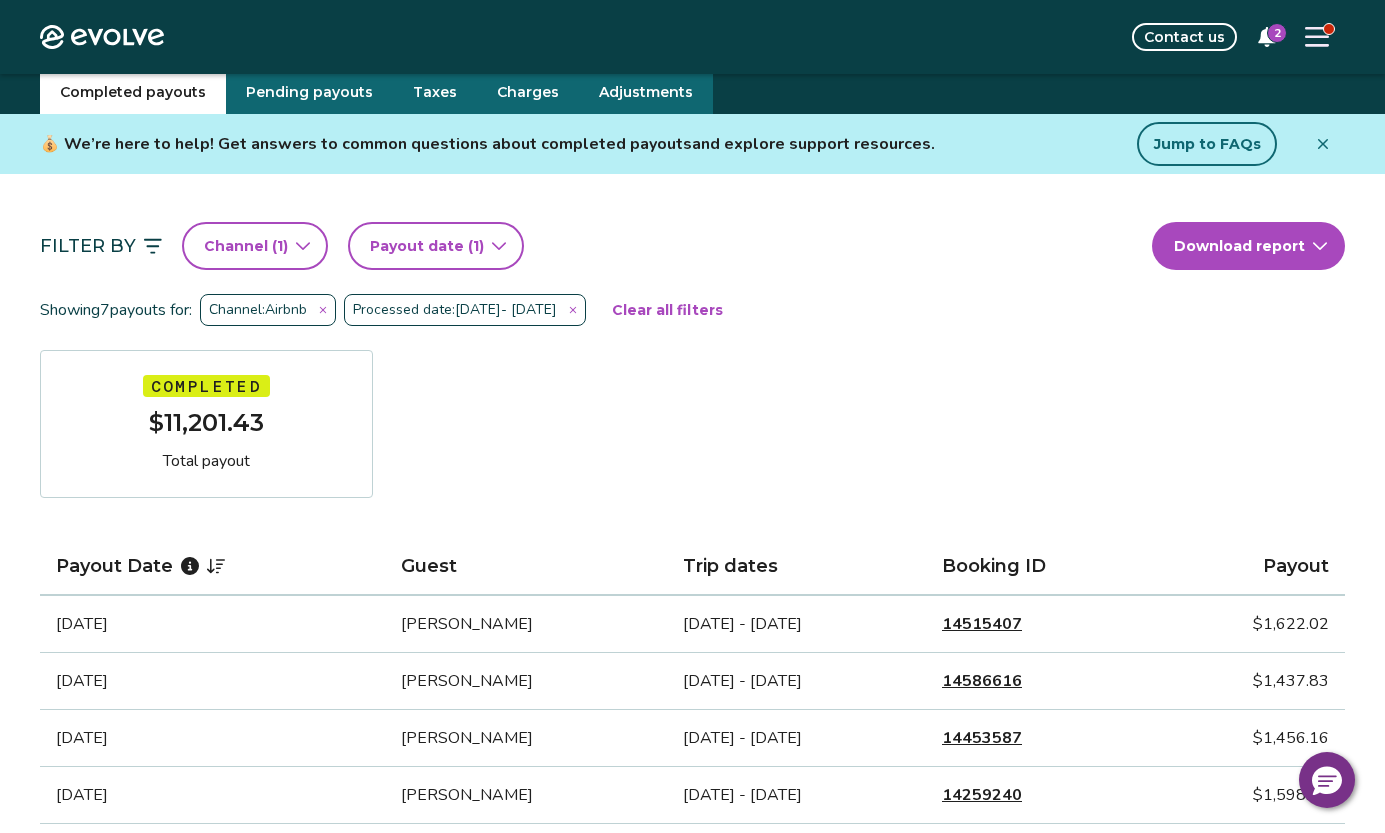 scroll, scrollTop: 0, scrollLeft: 0, axis: both 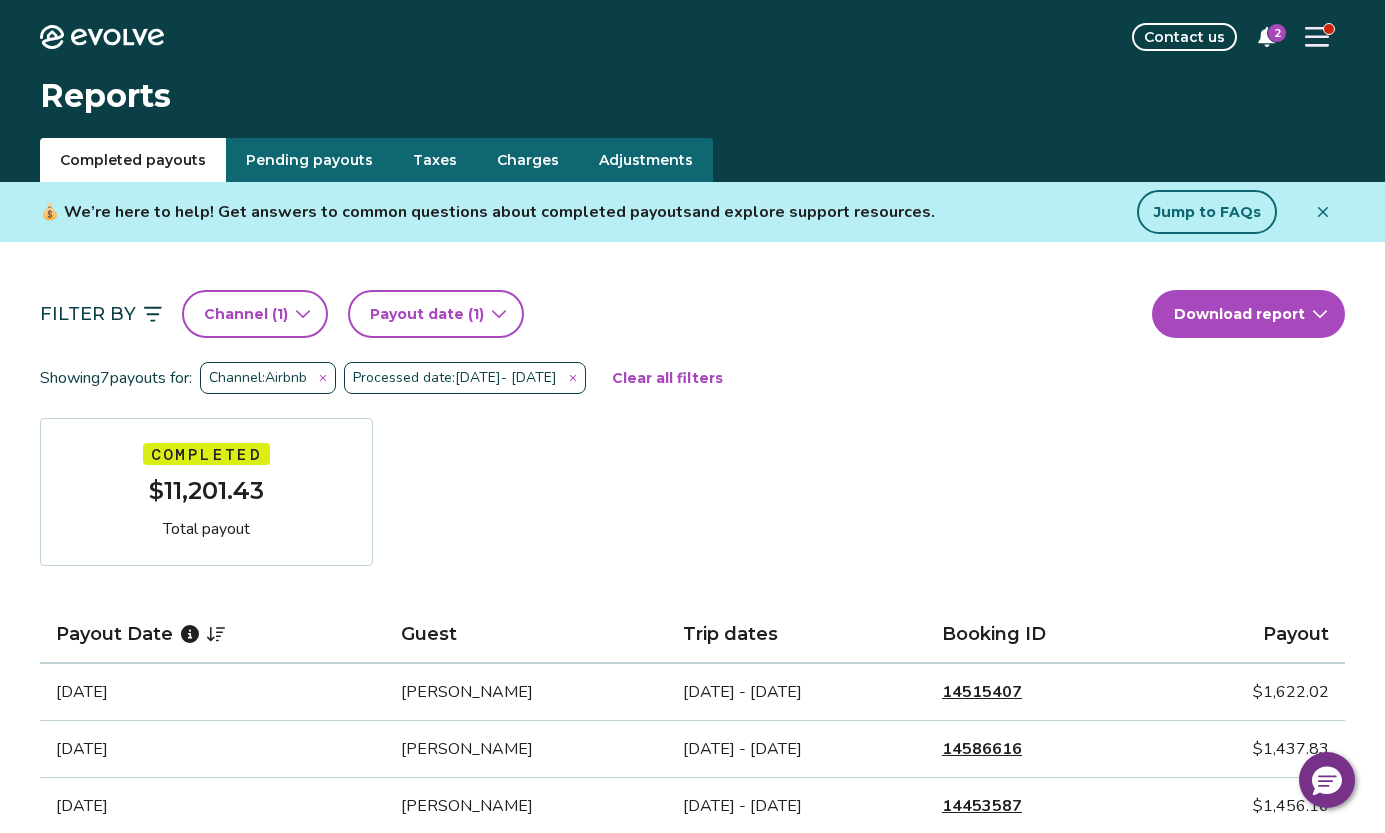 click on "Channel ( 1 )" at bounding box center (246, 314) 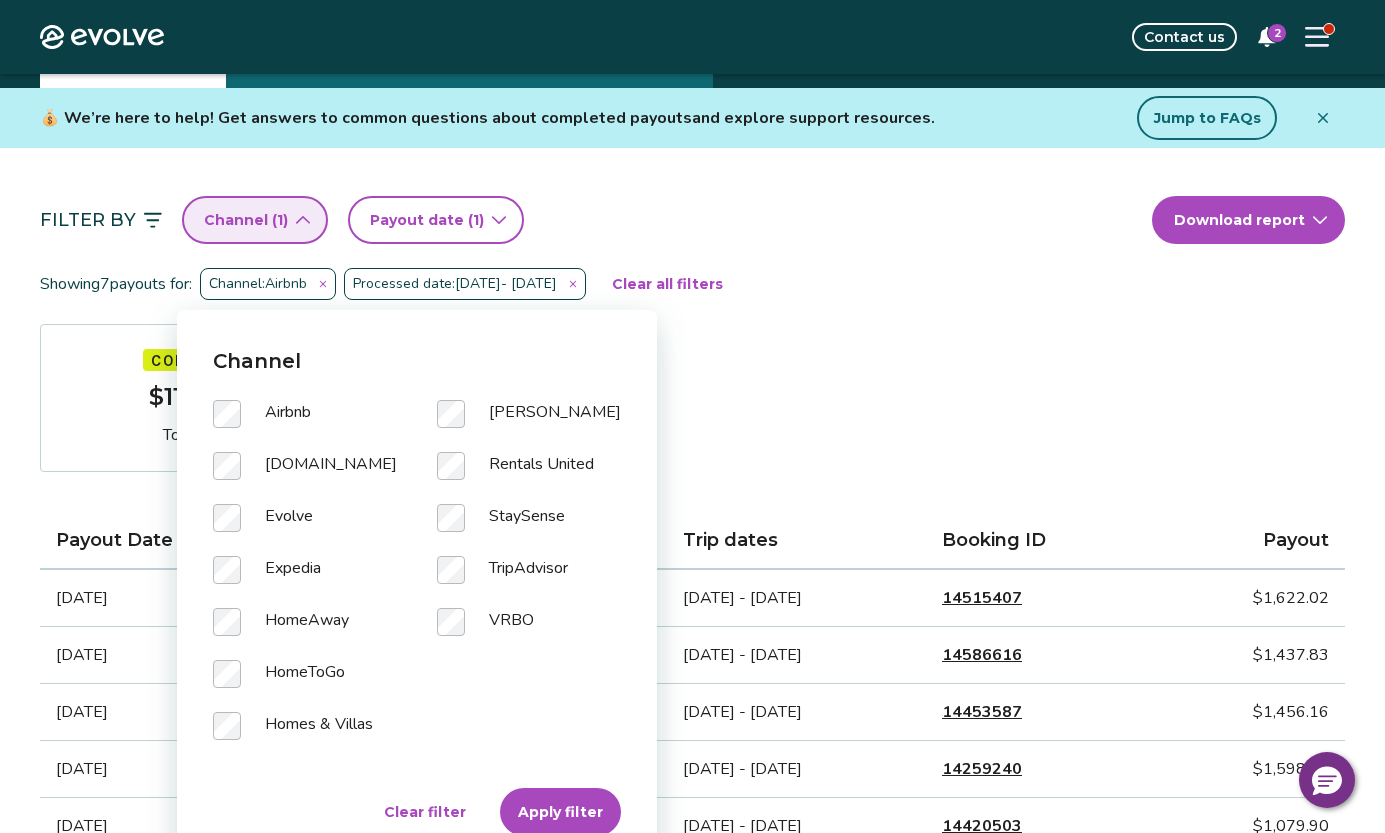 scroll, scrollTop: 119, scrollLeft: 0, axis: vertical 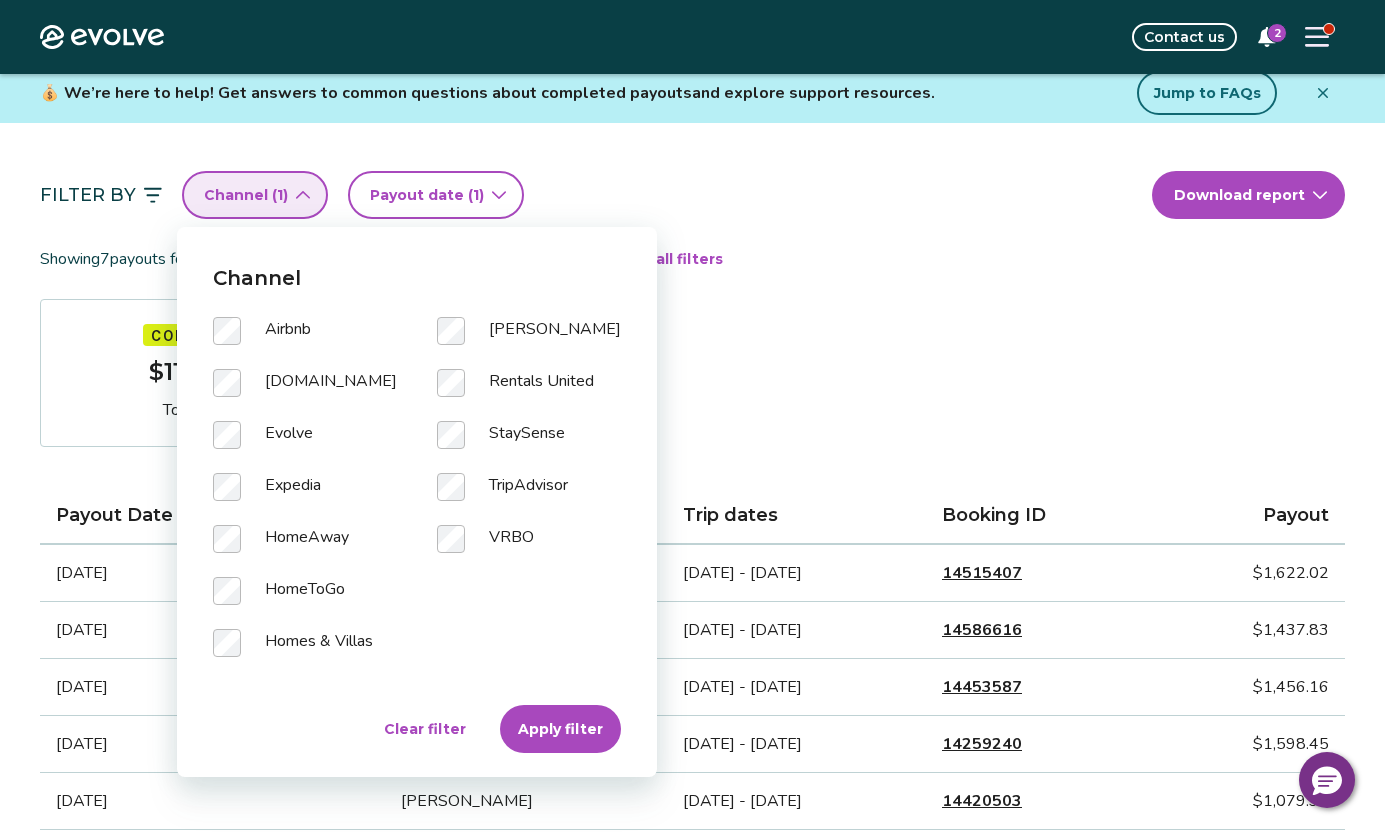 click on "Apply filter" at bounding box center (560, 729) 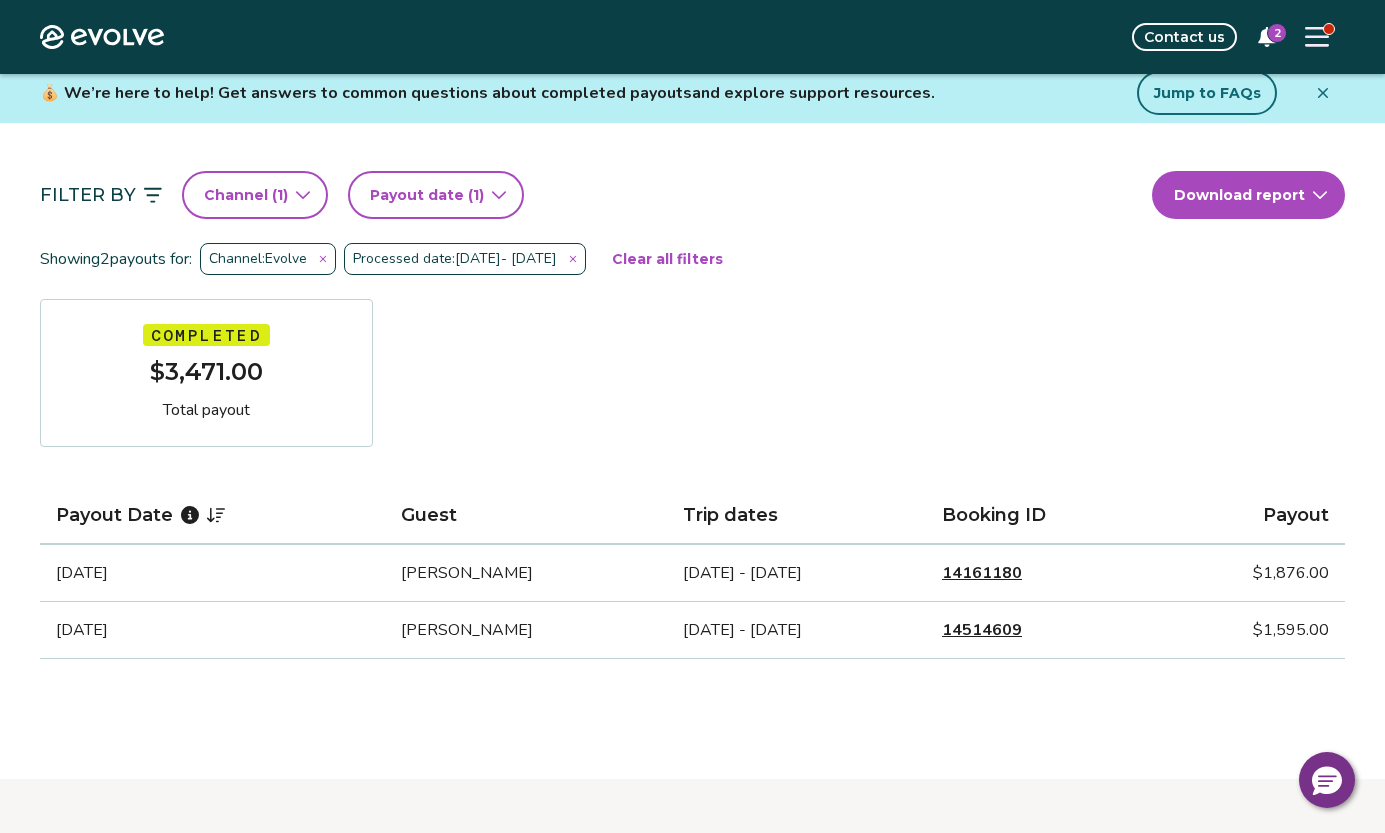 click on "14161180" at bounding box center [982, 573] 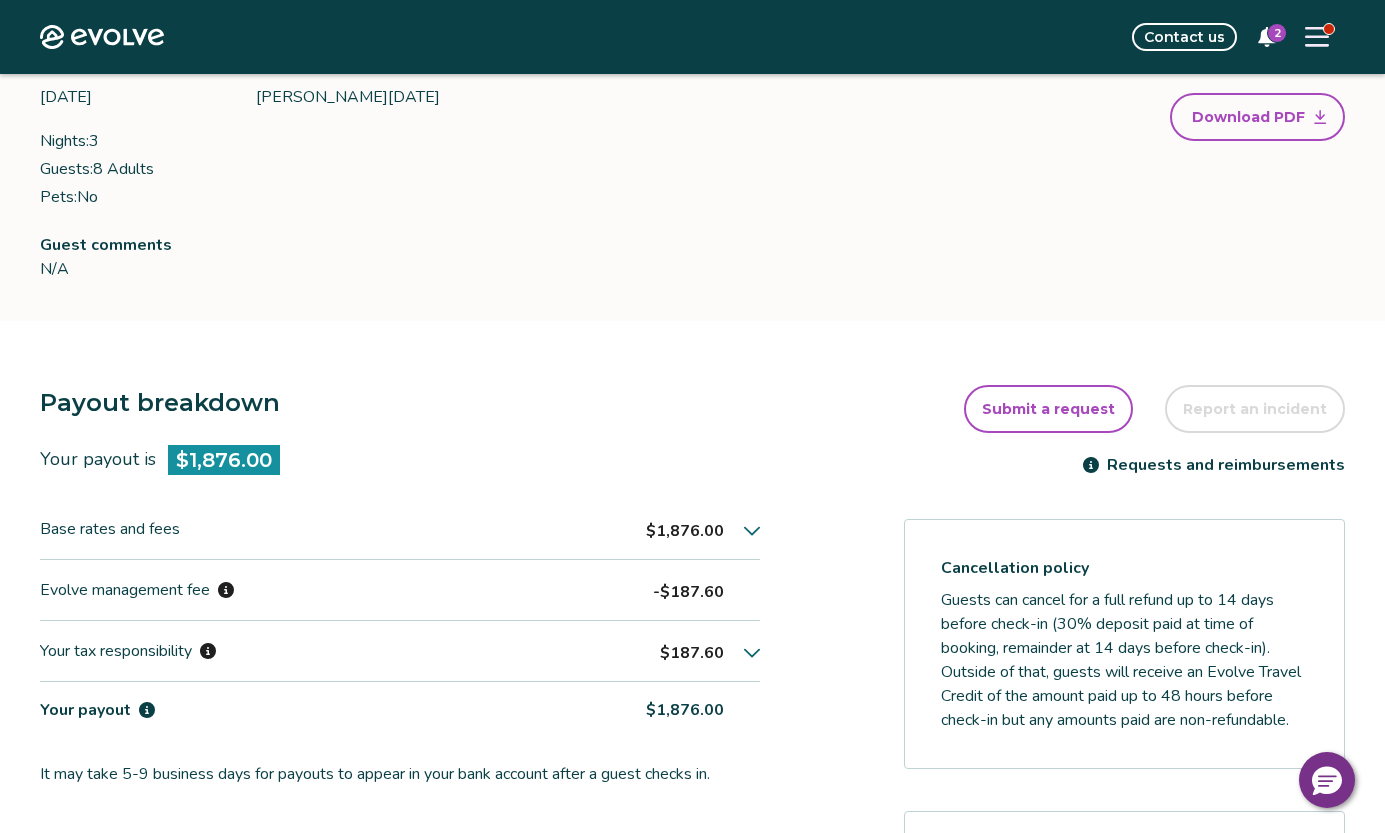 scroll, scrollTop: 235, scrollLeft: 0, axis: vertical 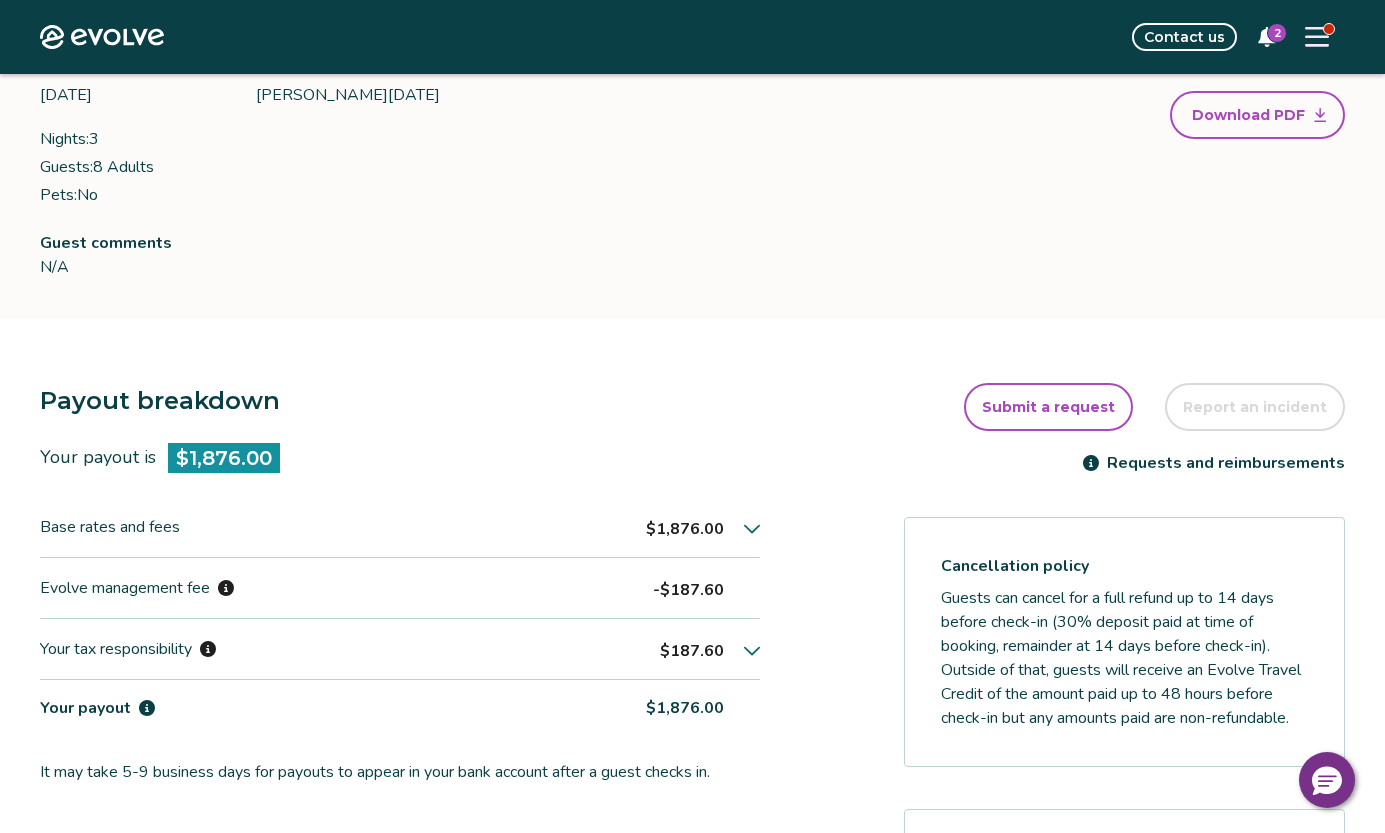 click on "Payout breakdown Your payout is $1,876.00 Base rates and fees $1,876.00 Evolve management fee -$187.60 Your tax responsibility $187.60 Your payout $1,876.00 It may take 5-9 business days for payouts to appear in your bank account after a guest checks in. Transactions and line items Transactions Line items Processing date Amount Transactions total $1,876.00 [DATE] $1,876.00 Submit a request Report an incident Requests and reimbursements Cancellation policy Guests can cancel for a full refund up to 14 days before check-in (30% deposit paid at time of booking, remainder at 14 days before check-in). Outside of that, guests will receive an Evolve Travel Credit of the amount paid up to 48 hours before check-in but any amounts paid are non-refundable. Cancel guest booking Your guest has checked out. Request to cancel booking" at bounding box center (692, 805) 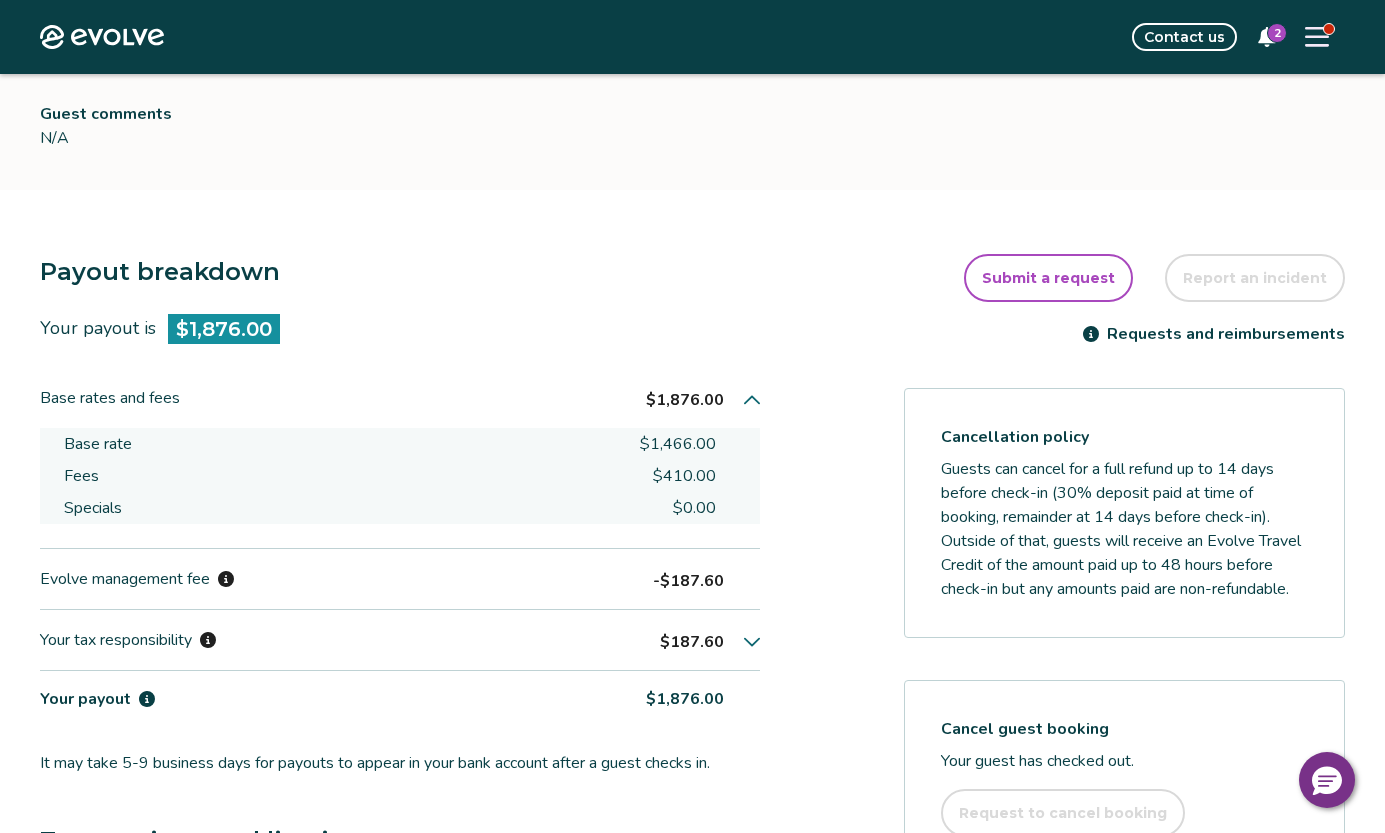 scroll, scrollTop: 333, scrollLeft: 0, axis: vertical 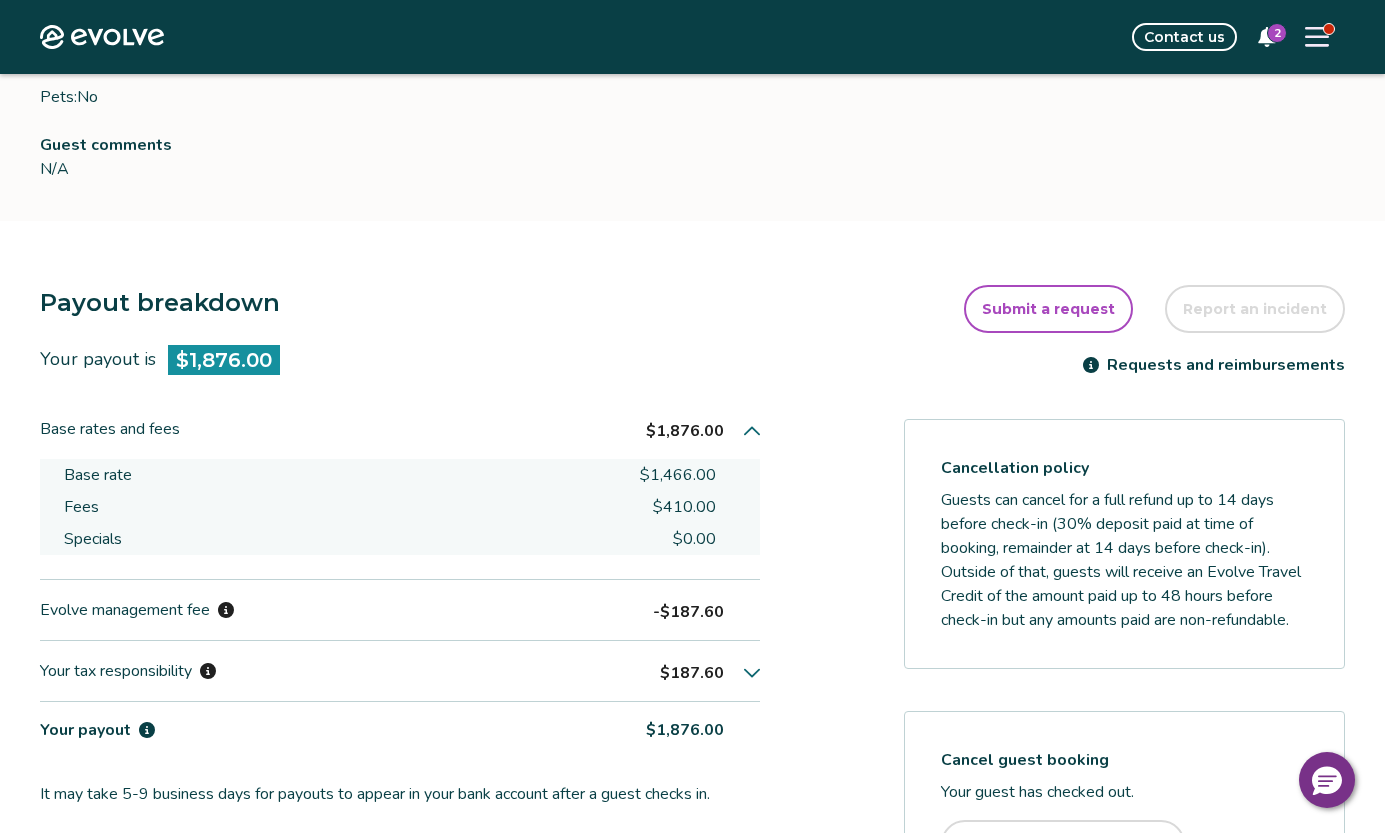 click at bounding box center [752, 431] 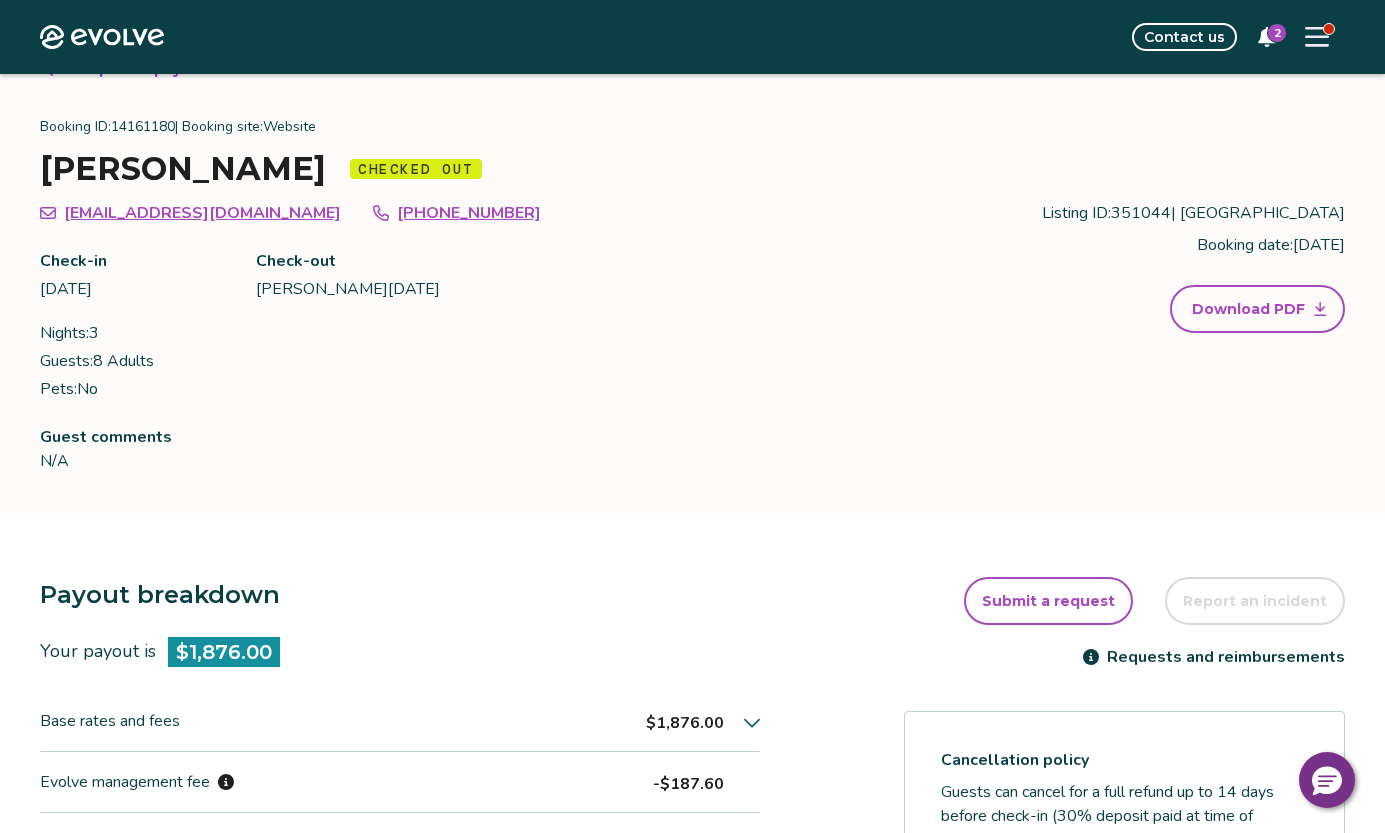scroll, scrollTop: 0, scrollLeft: 0, axis: both 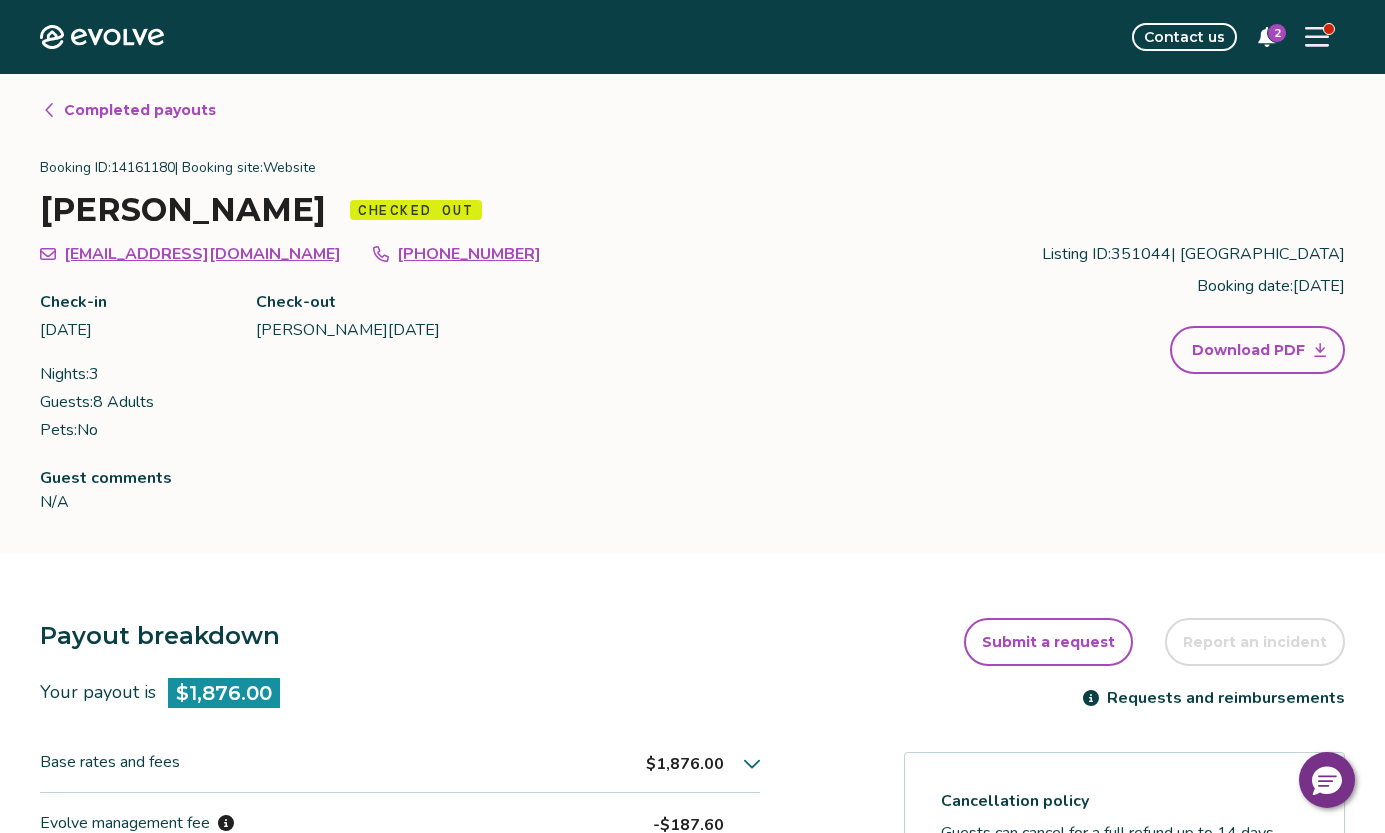 click 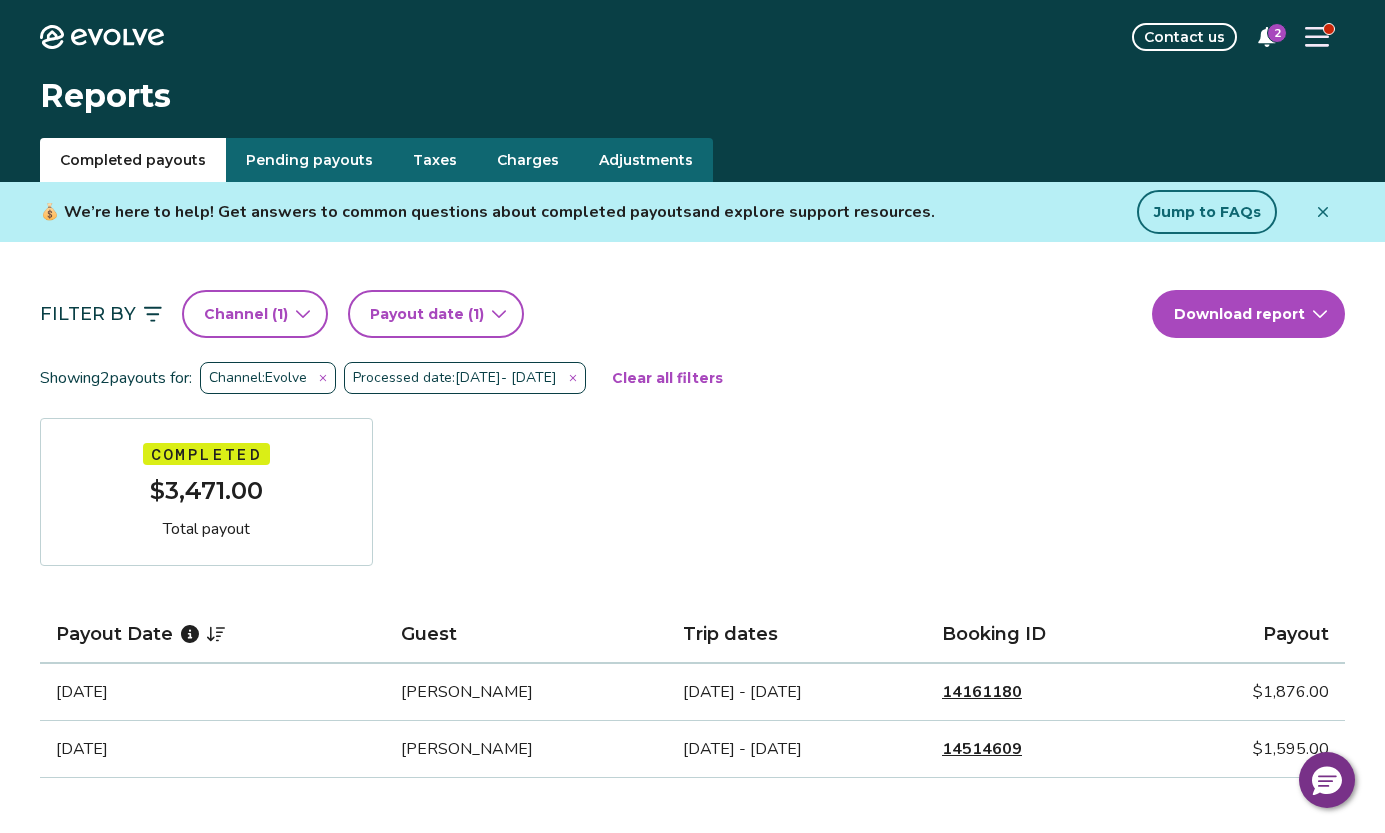 click on "Channel ( 1 )" at bounding box center [246, 314] 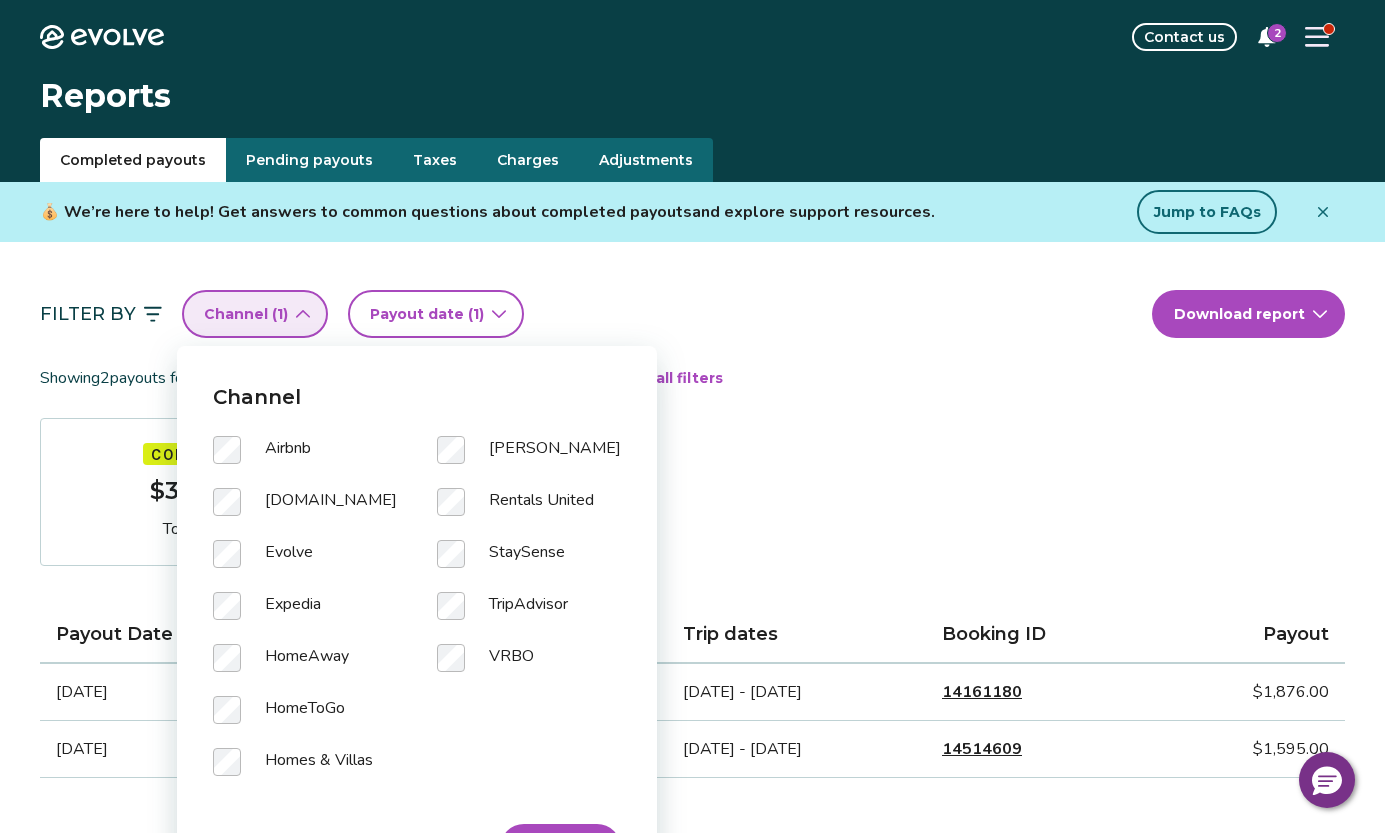 click on "Homes & Villas" at bounding box center (305, 774) 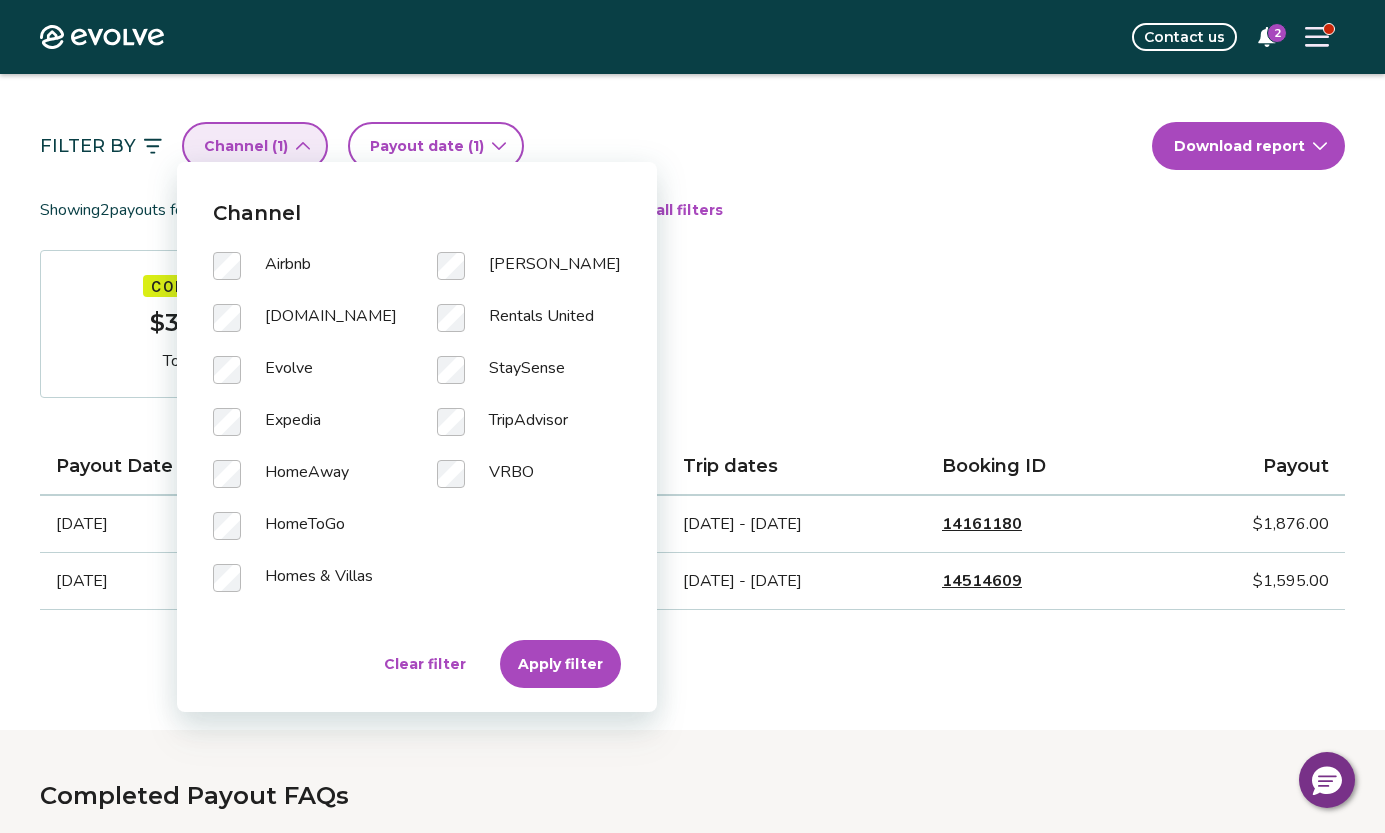 scroll, scrollTop: 184, scrollLeft: 0, axis: vertical 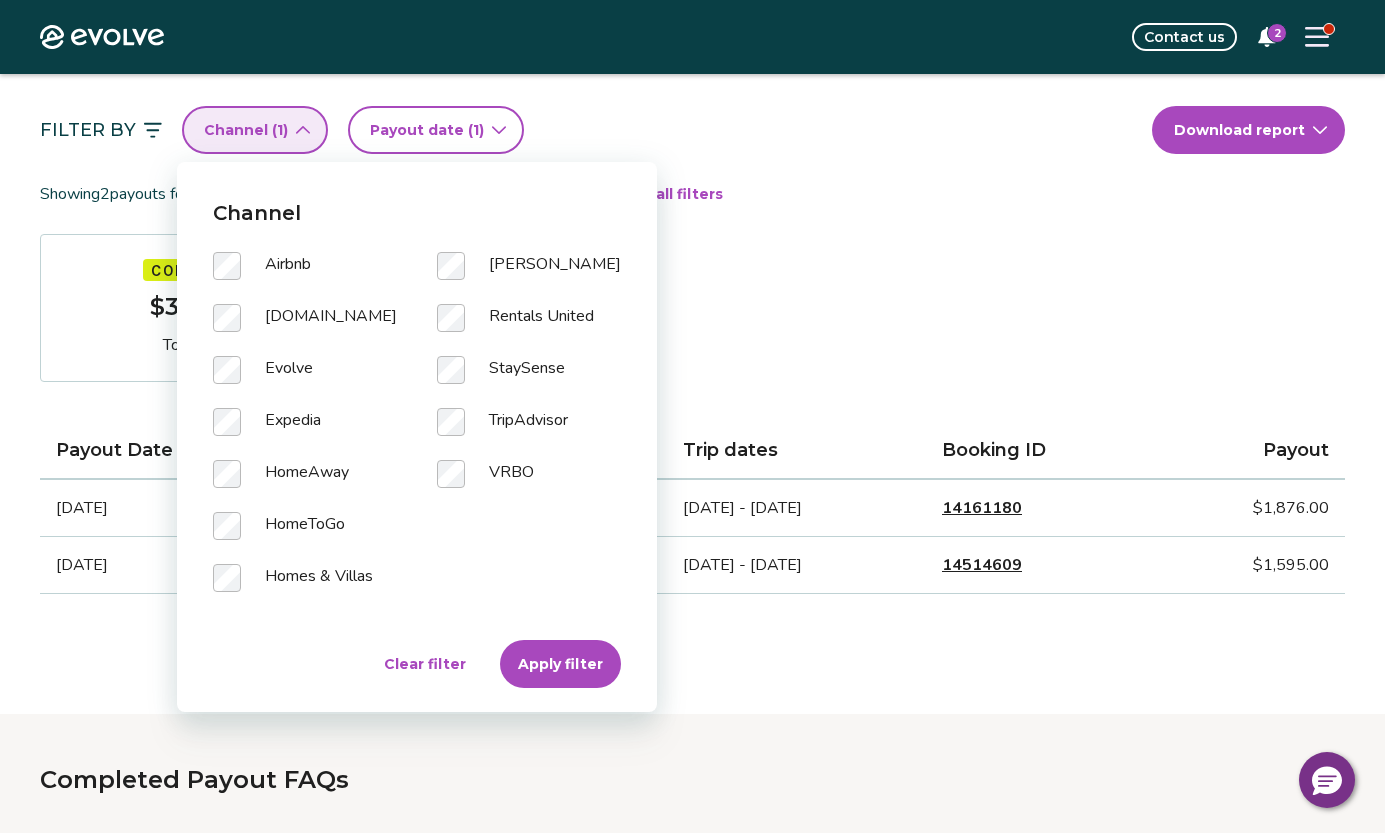 click on "Apply filter" at bounding box center [560, 664] 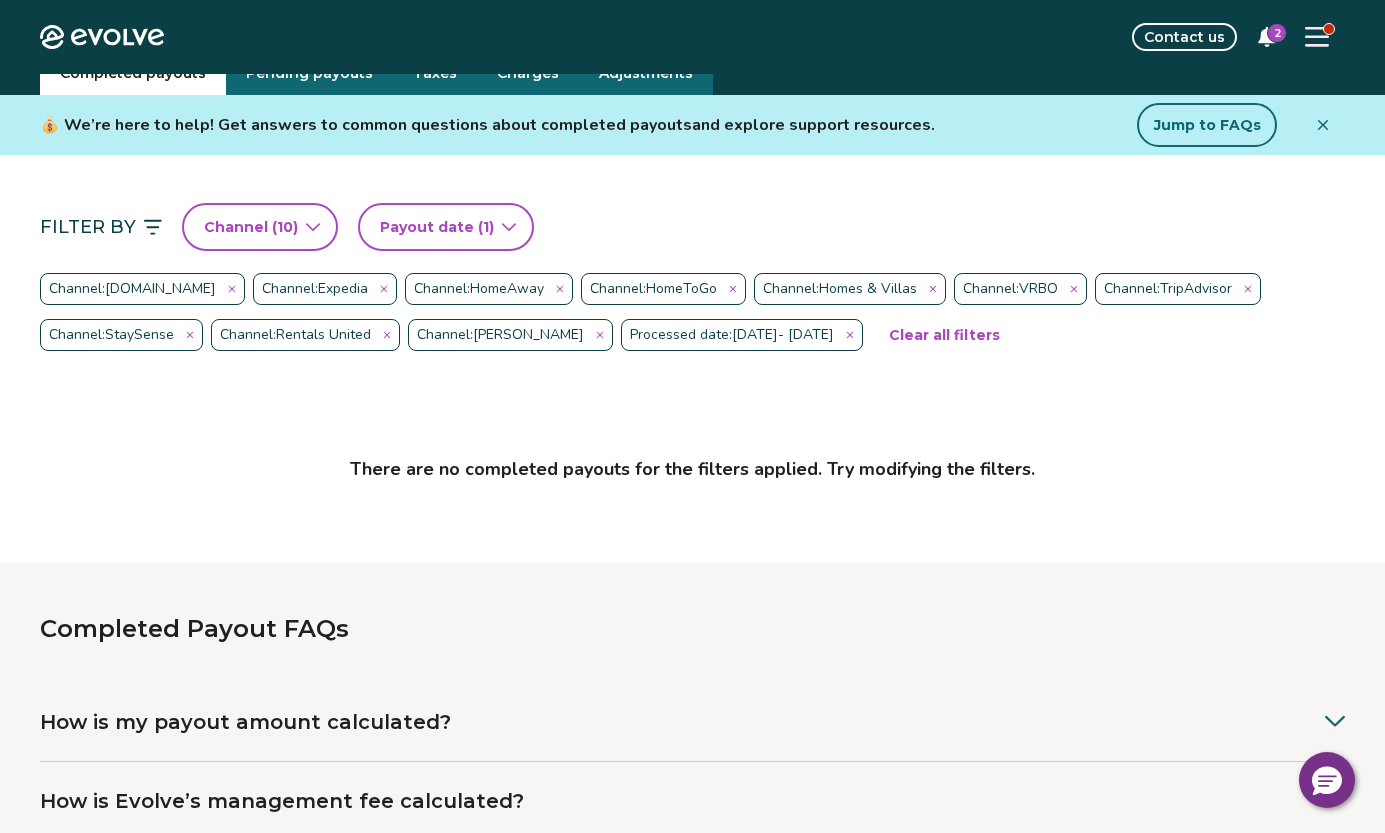 scroll, scrollTop: 0, scrollLeft: 0, axis: both 